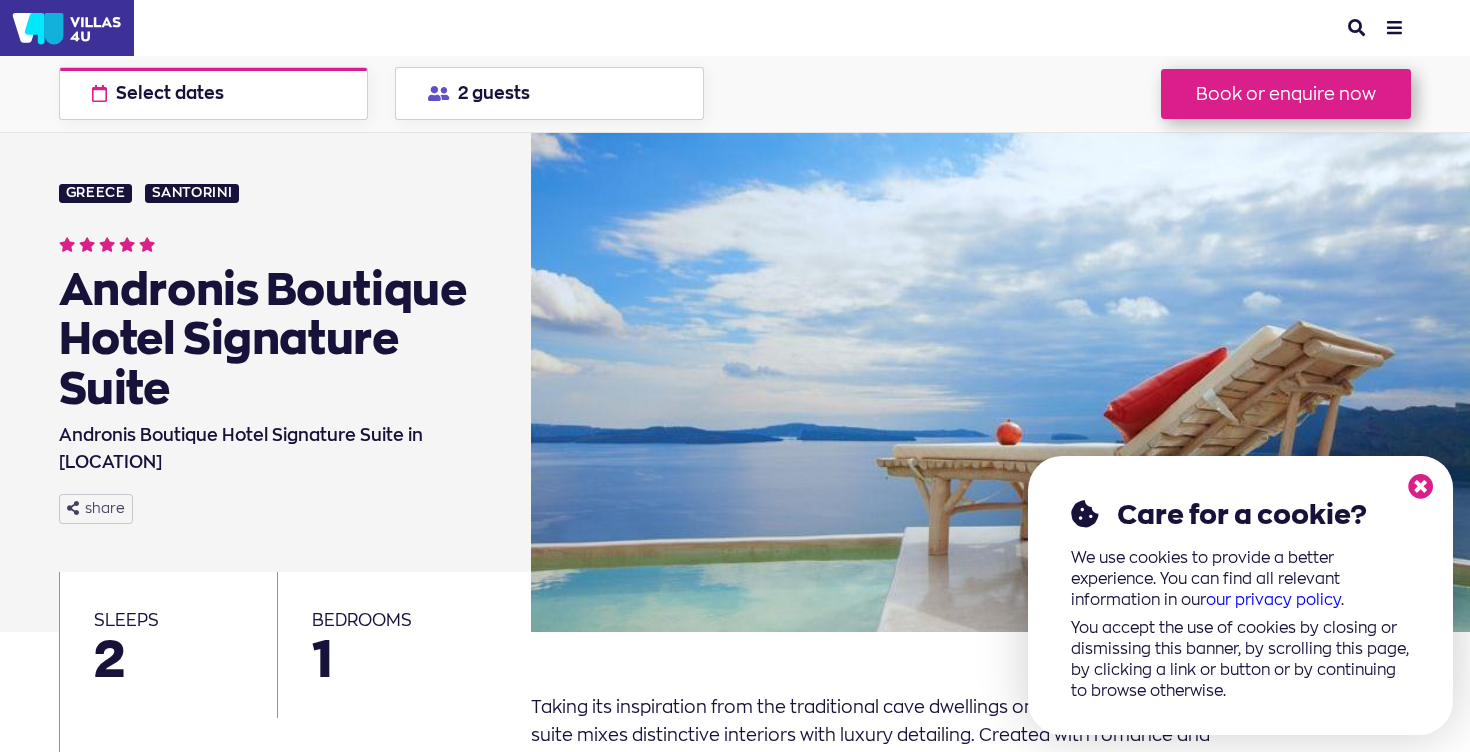 scroll, scrollTop: 0, scrollLeft: 0, axis: both 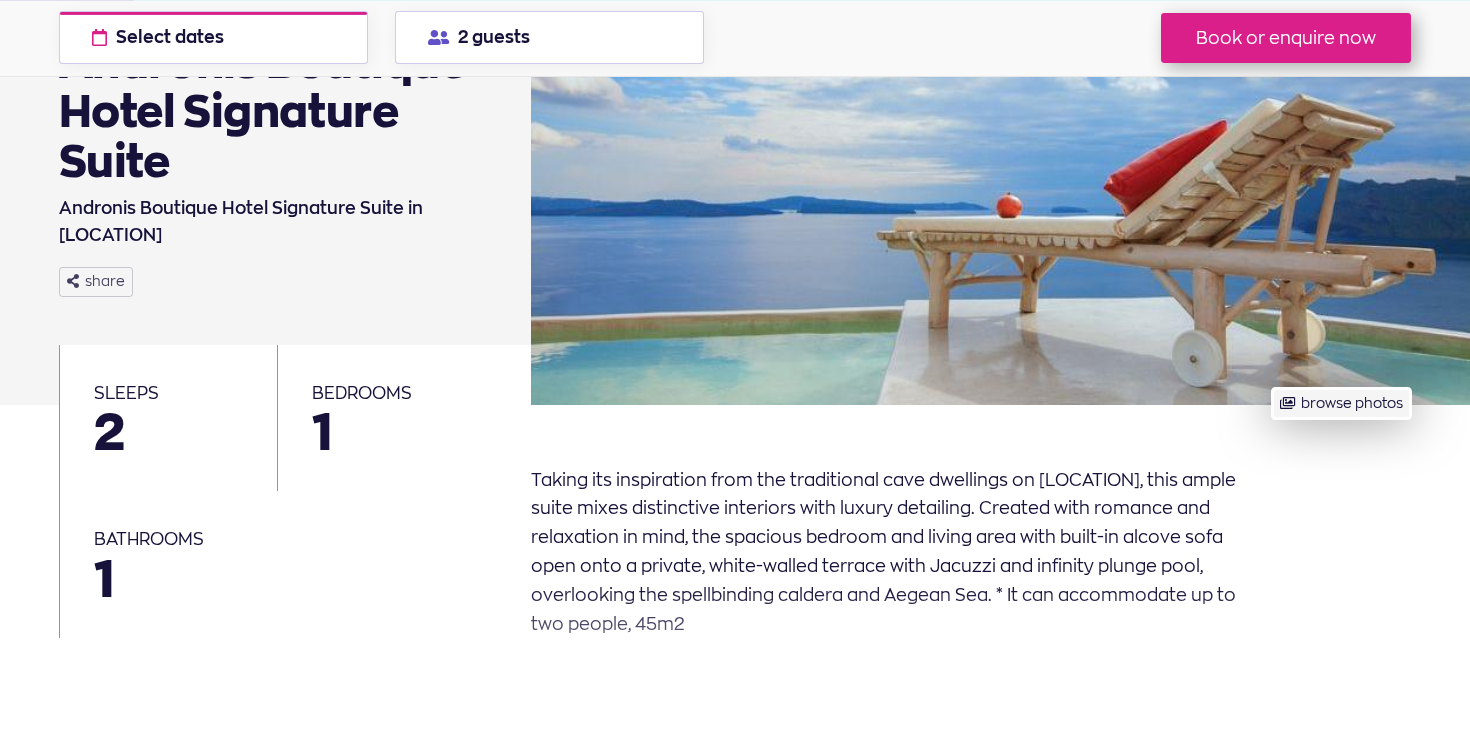 click on "browse photos" at bounding box center (1341, 403) 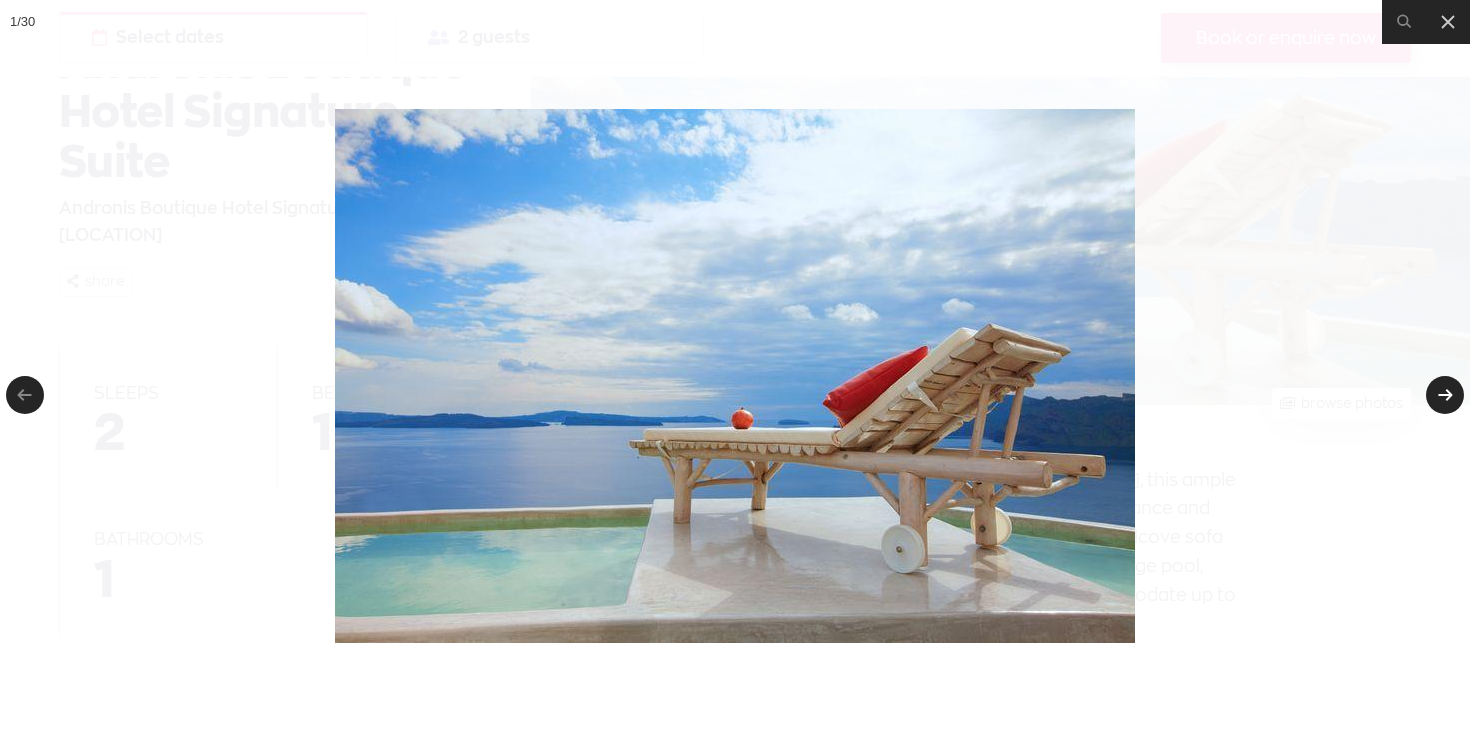 click at bounding box center [1445, 395] 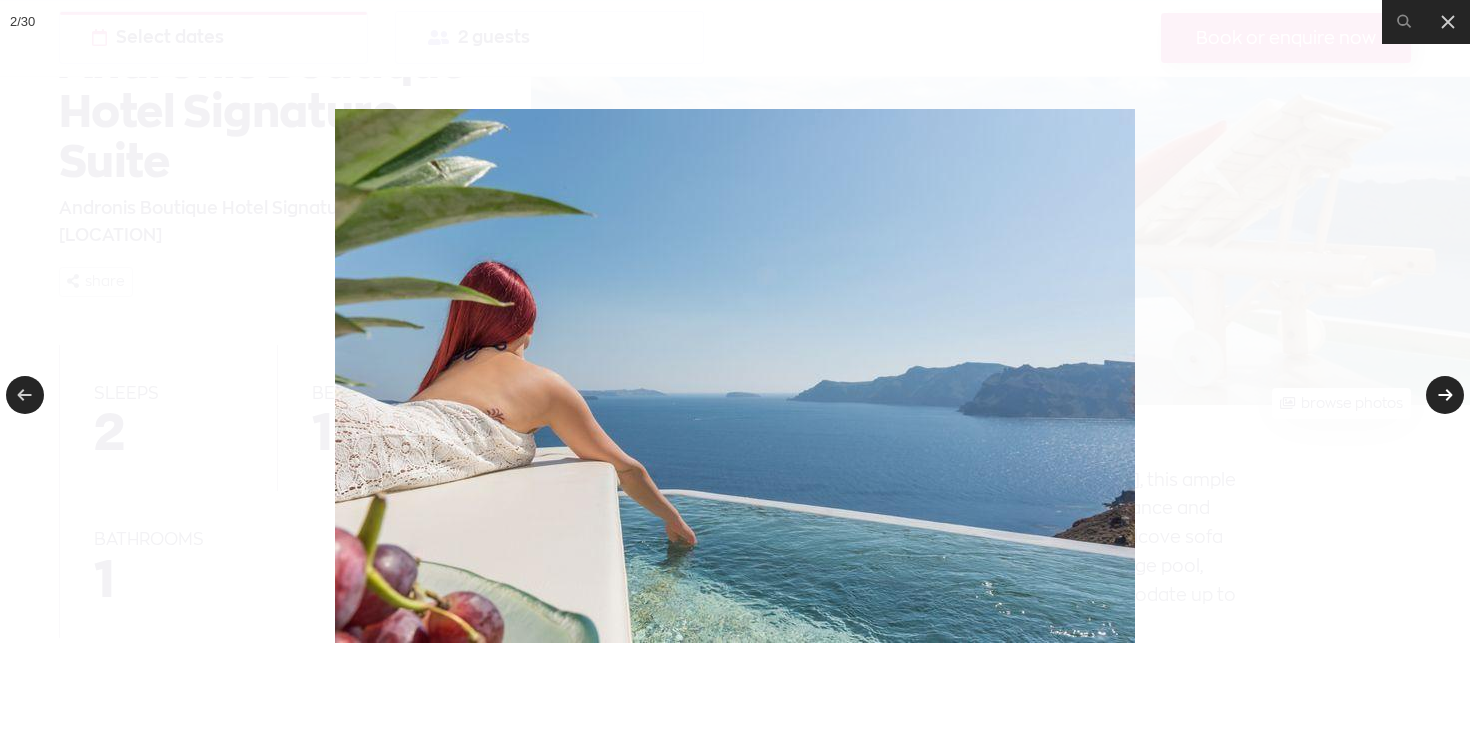 click at bounding box center [1445, 395] 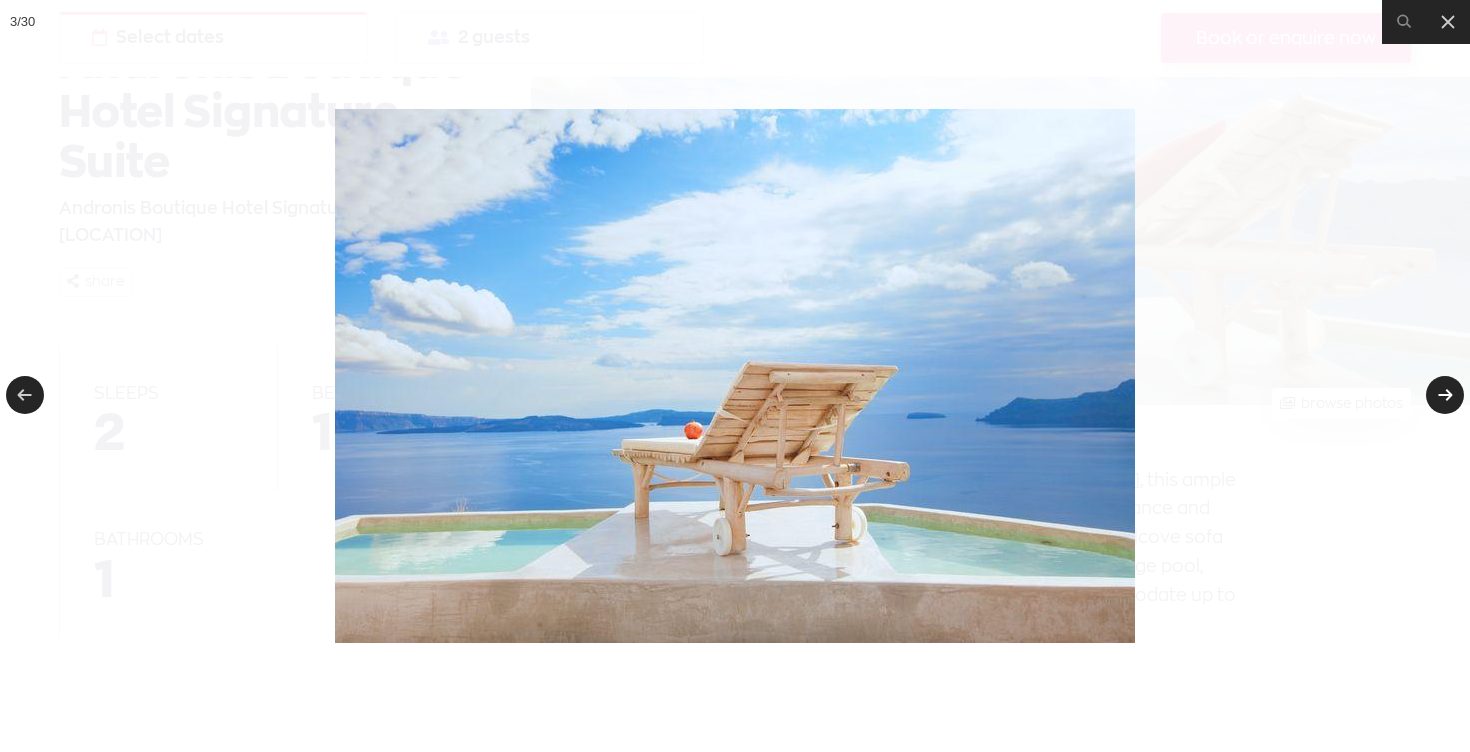 click at bounding box center [1445, 395] 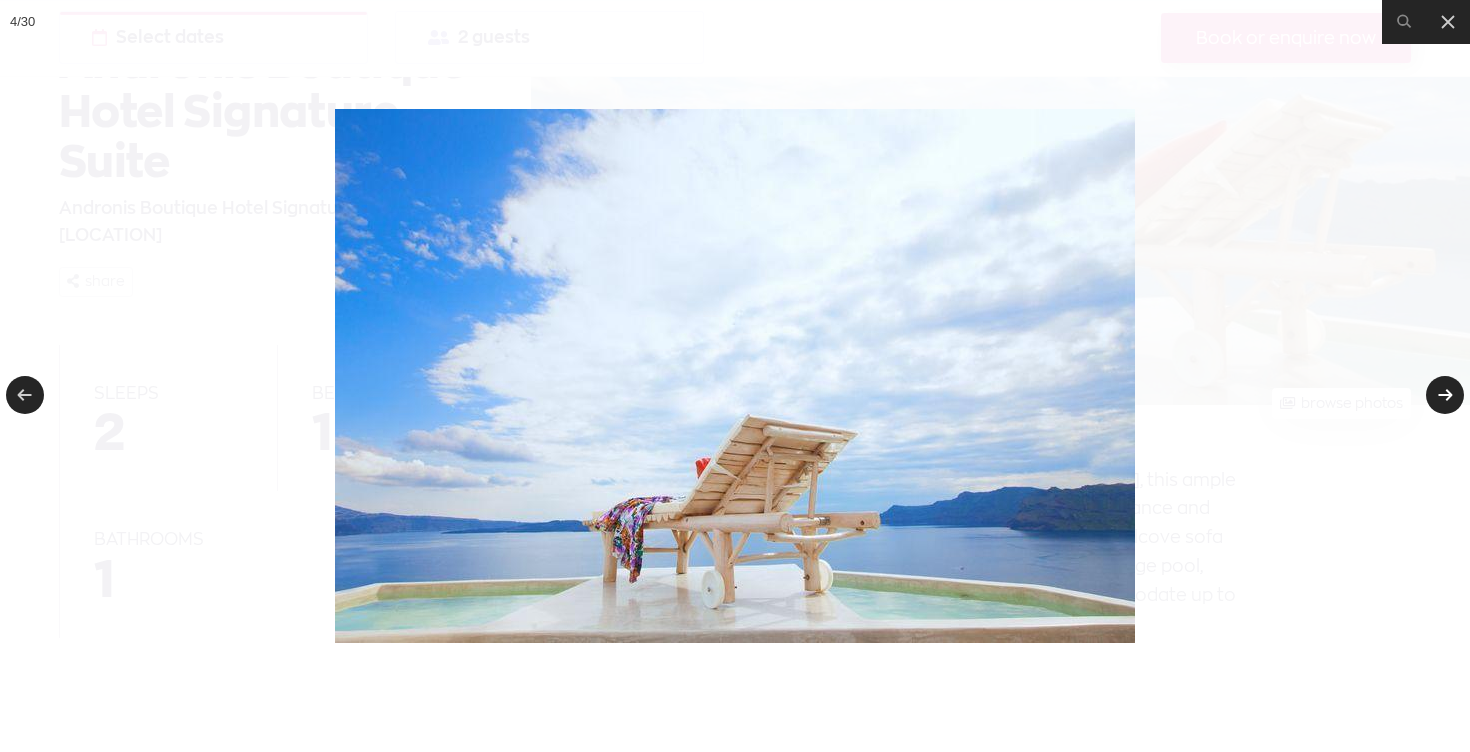 click at bounding box center [1445, 395] 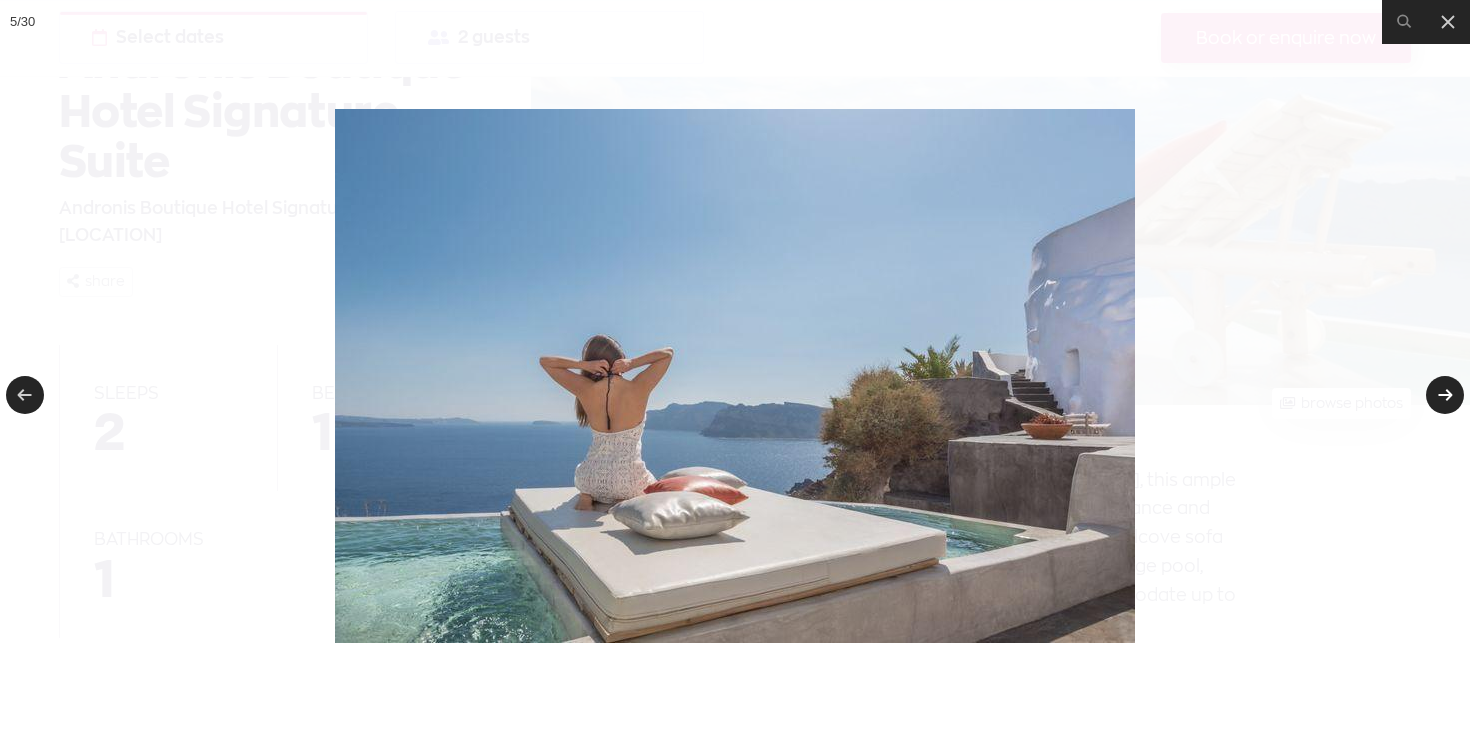 click at bounding box center (1445, 395) 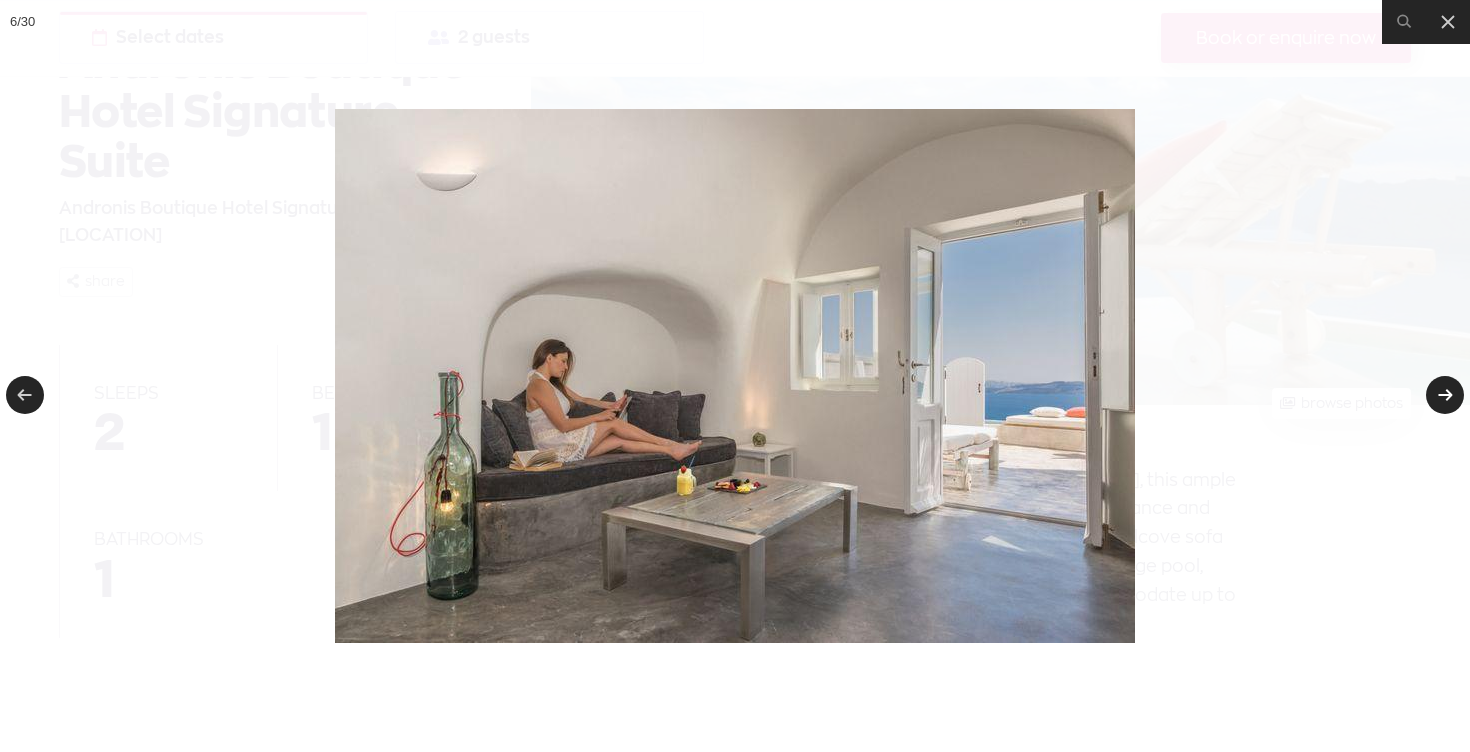 click at bounding box center [1445, 395] 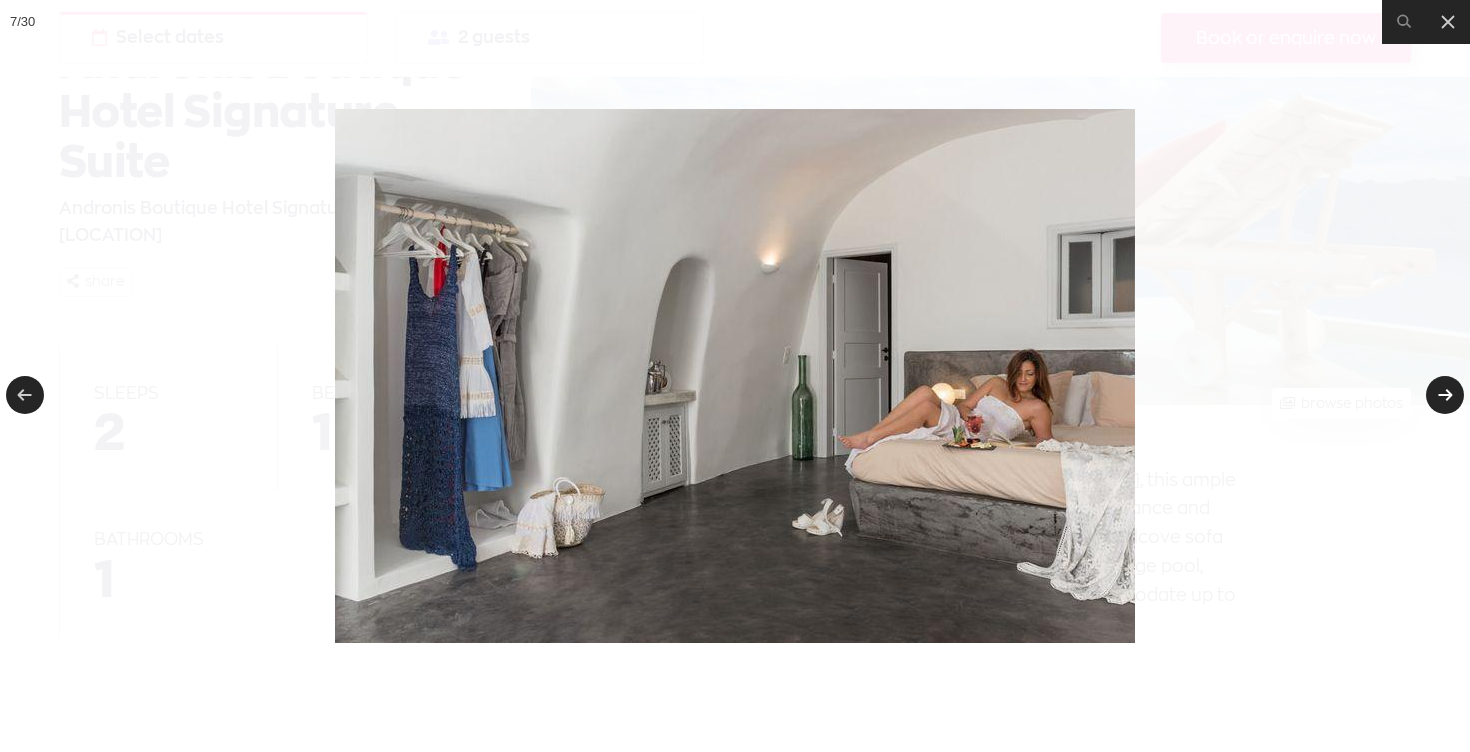 click at bounding box center (1445, 395) 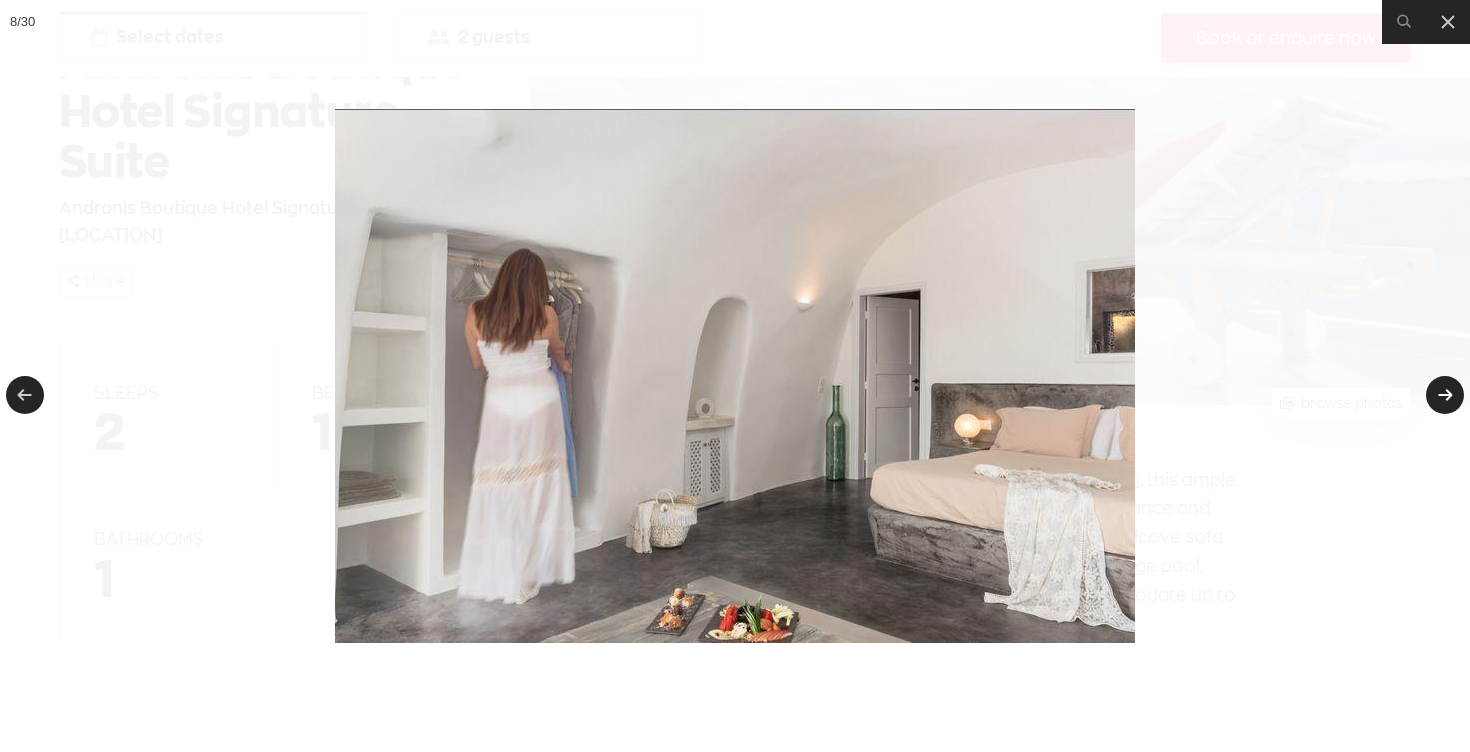 click at bounding box center (1445, 395) 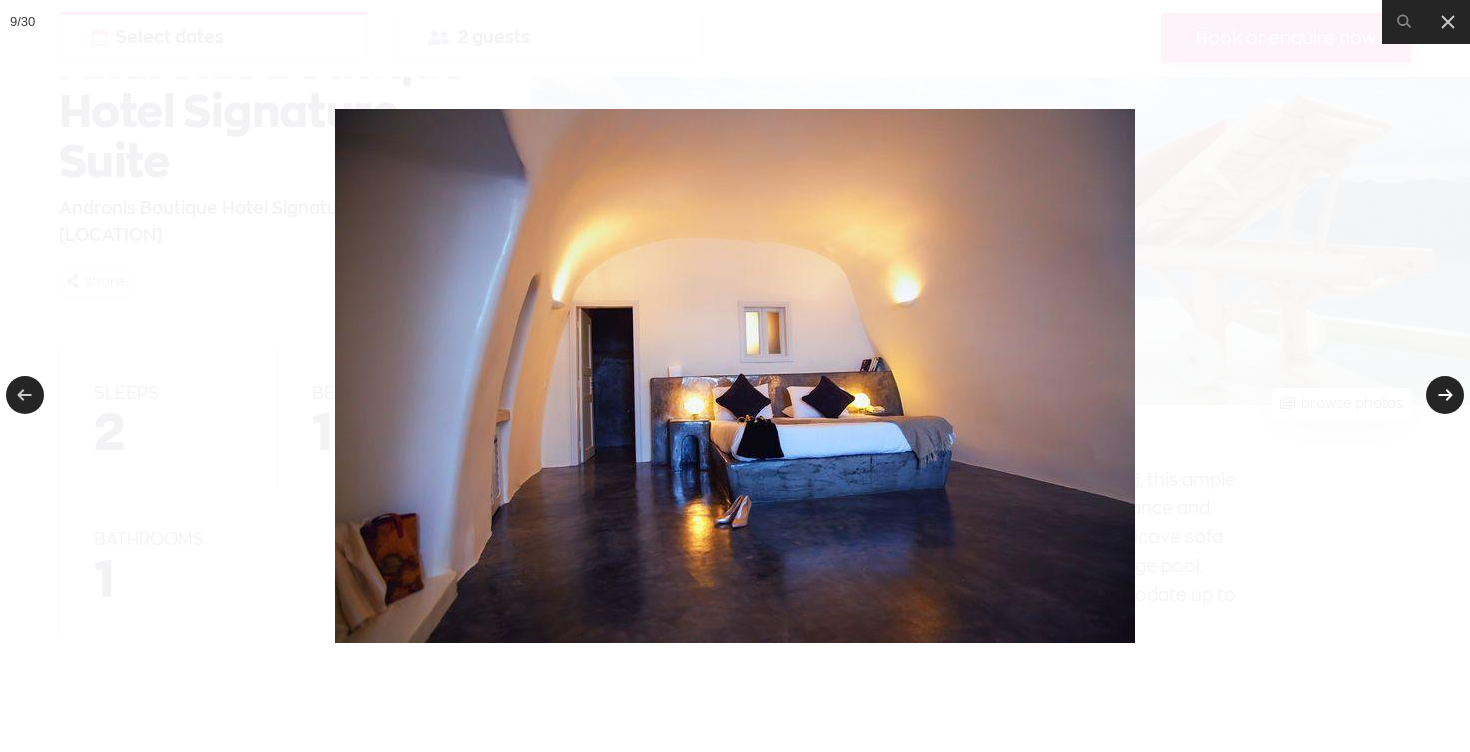 click at bounding box center (1445, 395) 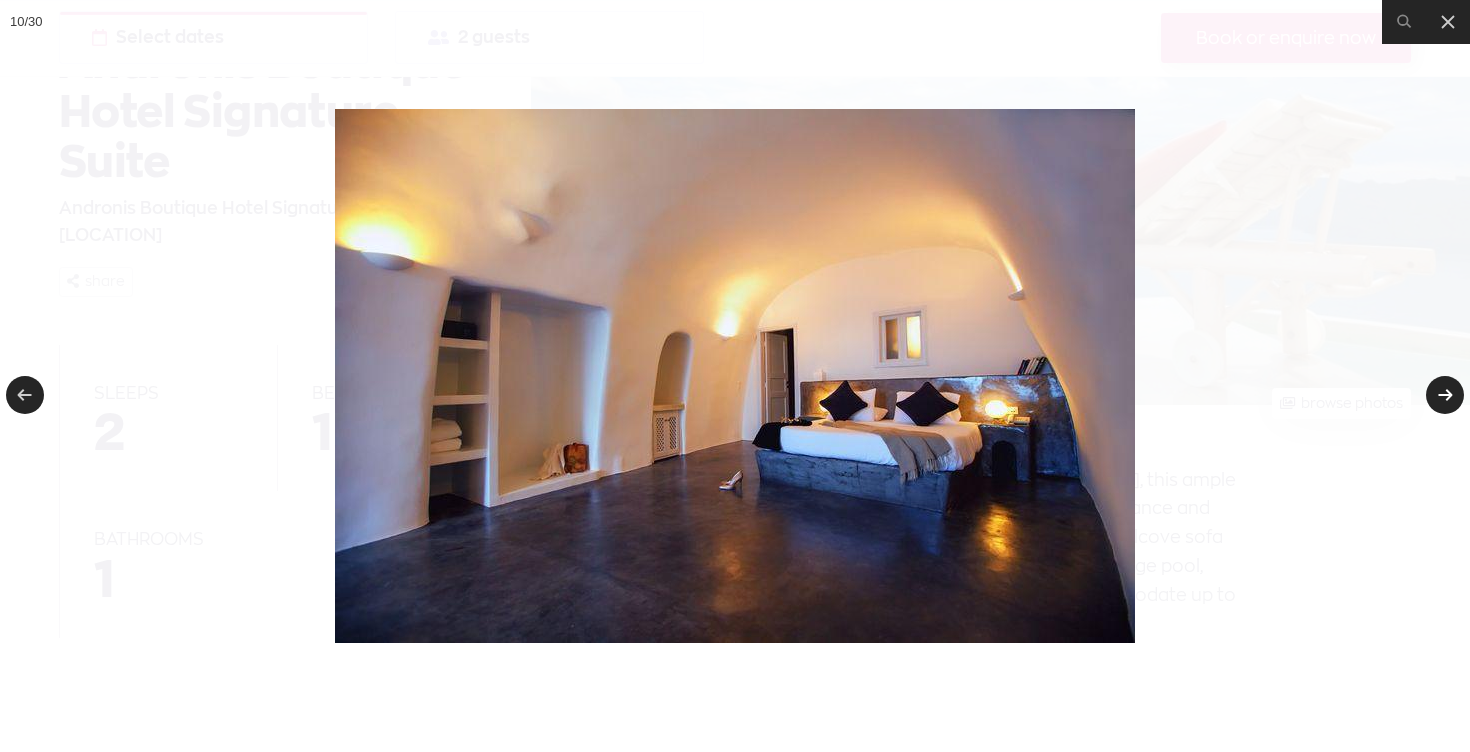 click at bounding box center (1445, 395) 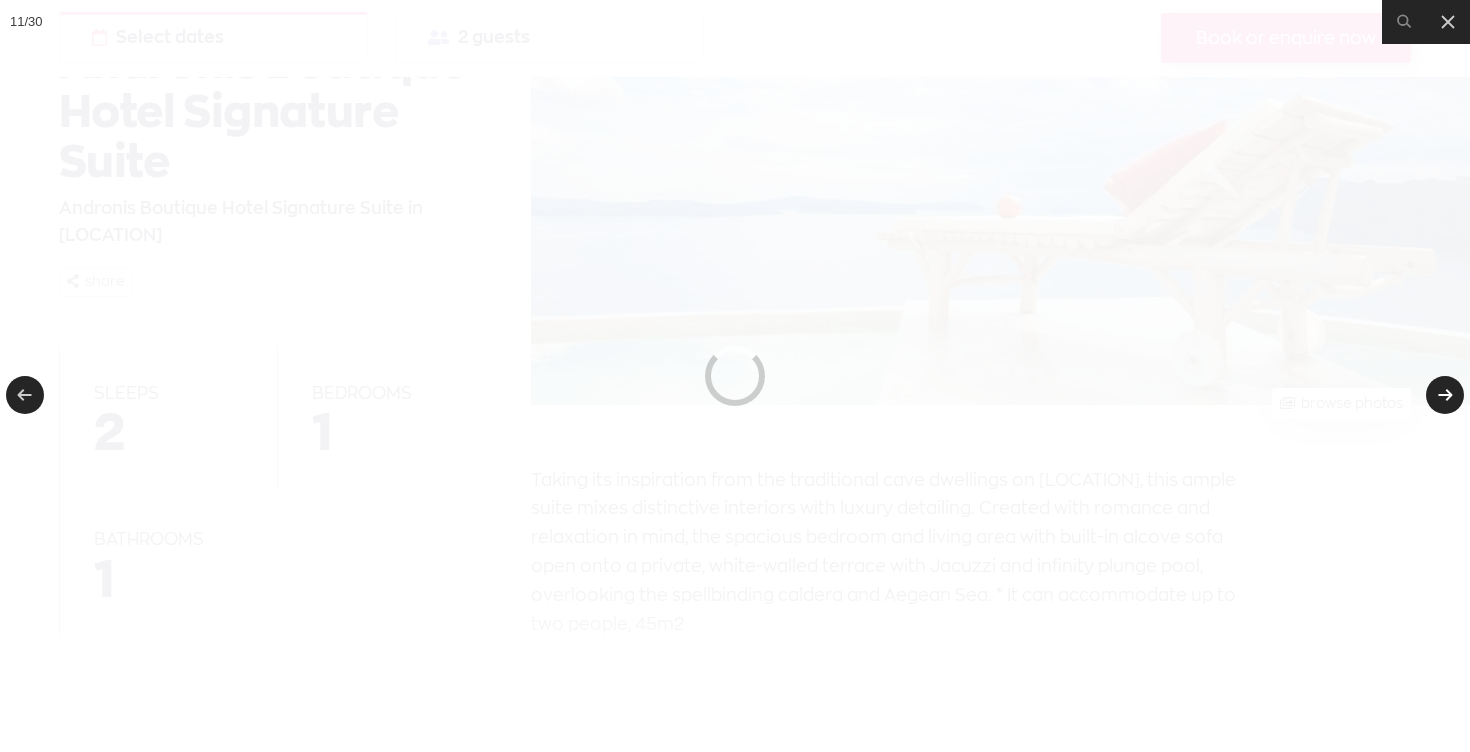 click at bounding box center [1445, 395] 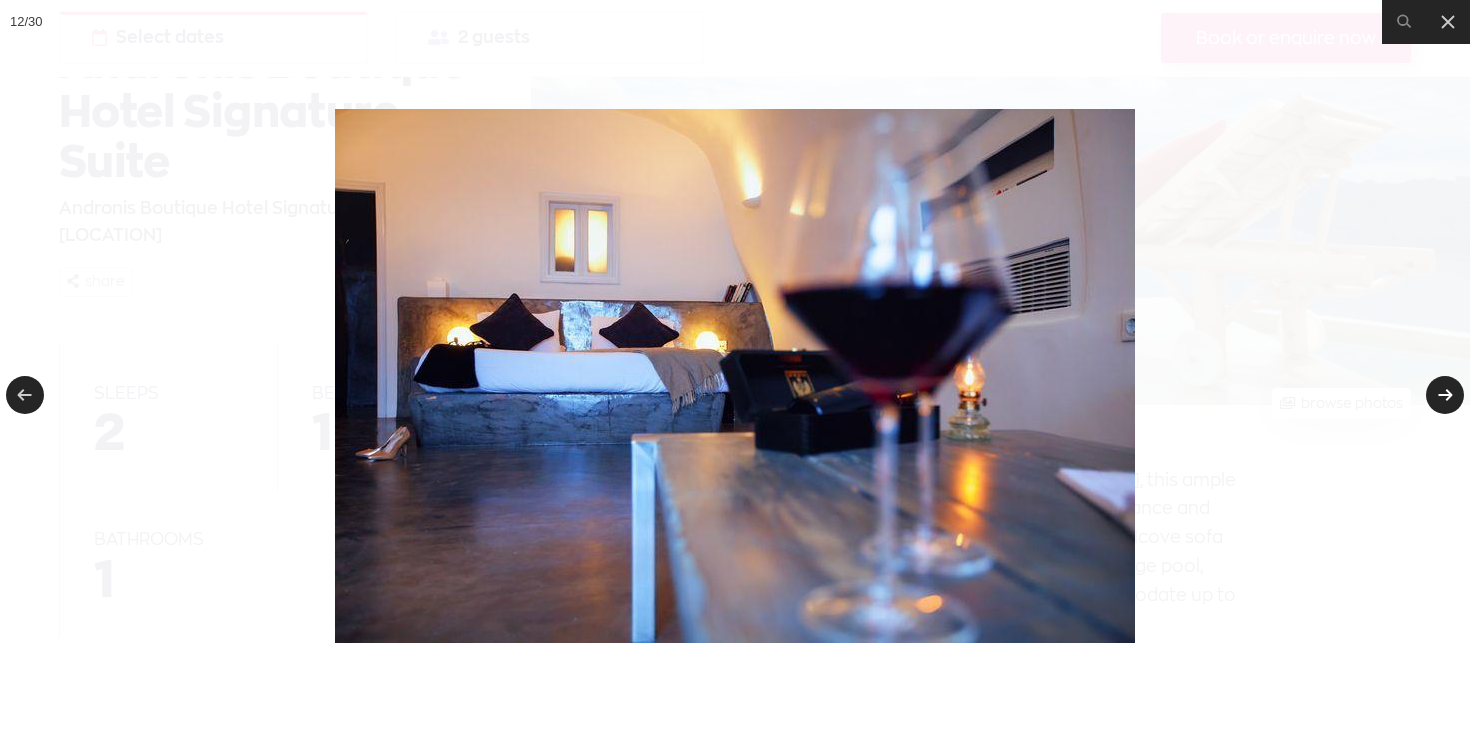 click at bounding box center (1445, 395) 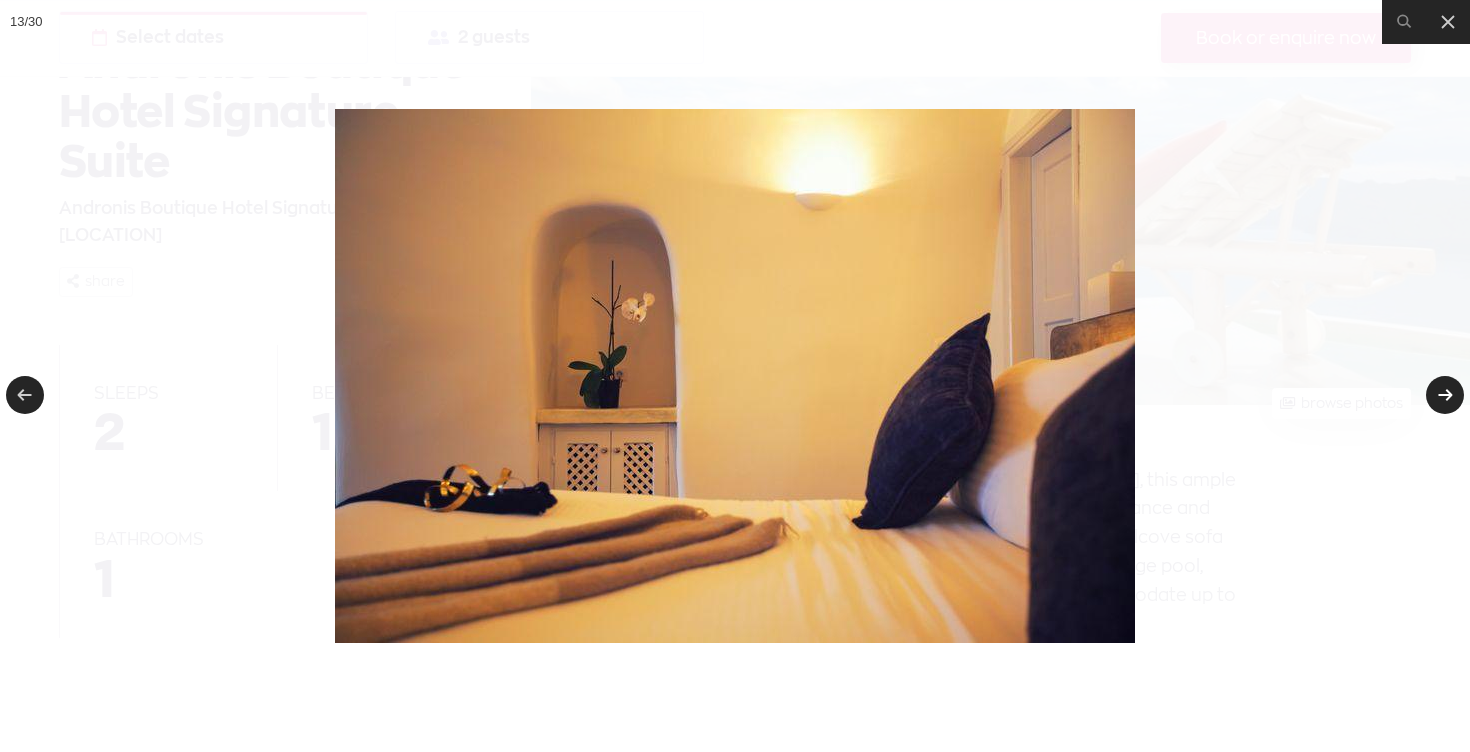 click at bounding box center [1445, 395] 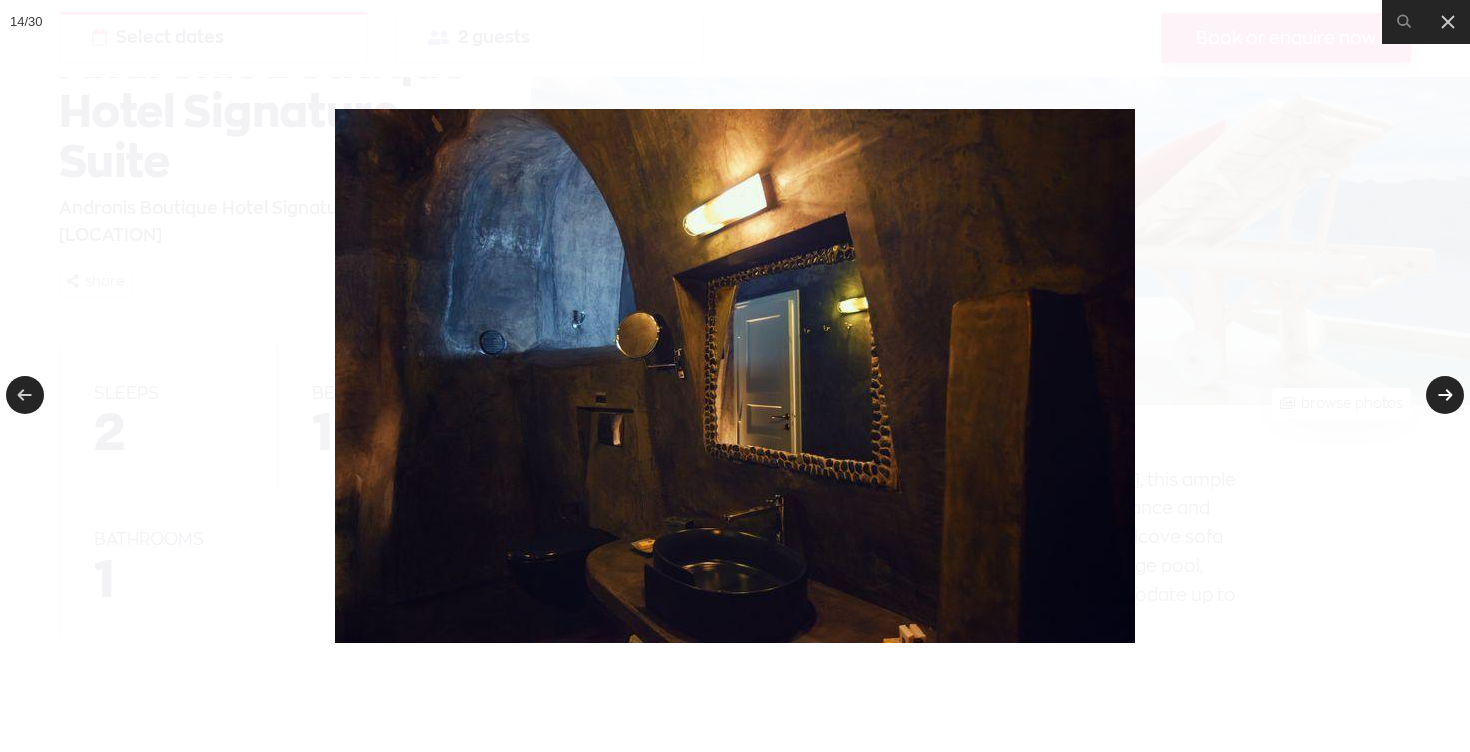 click at bounding box center (1445, 395) 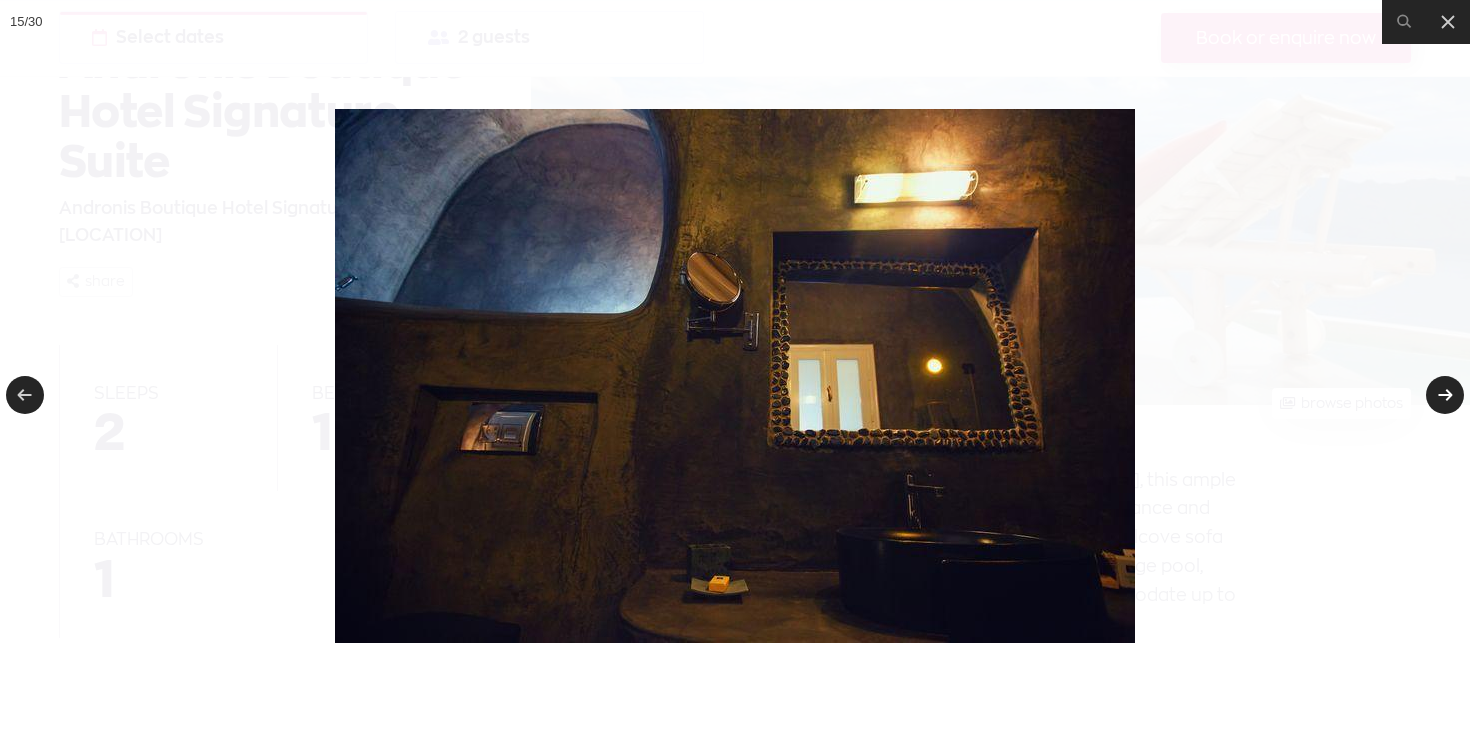 click at bounding box center (1445, 395) 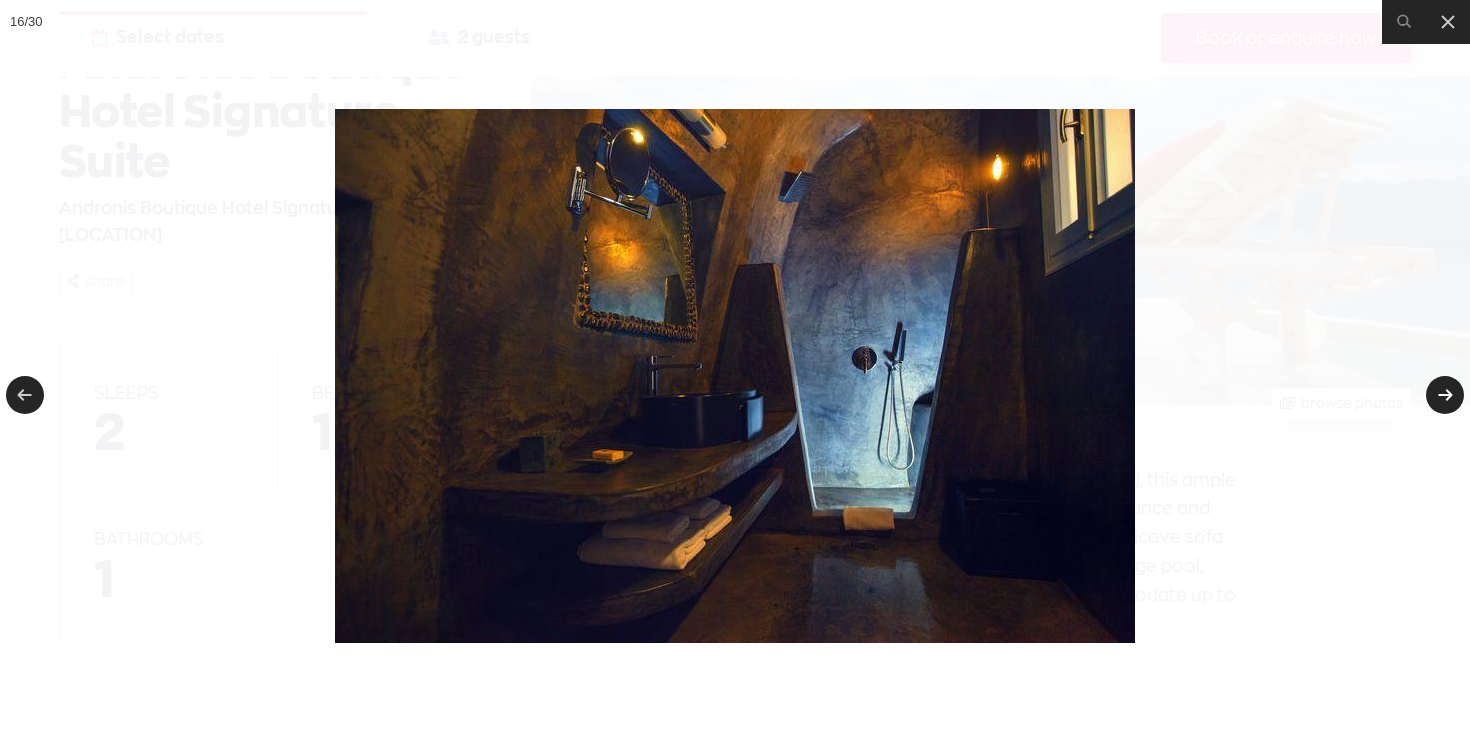 click at bounding box center [1445, 395] 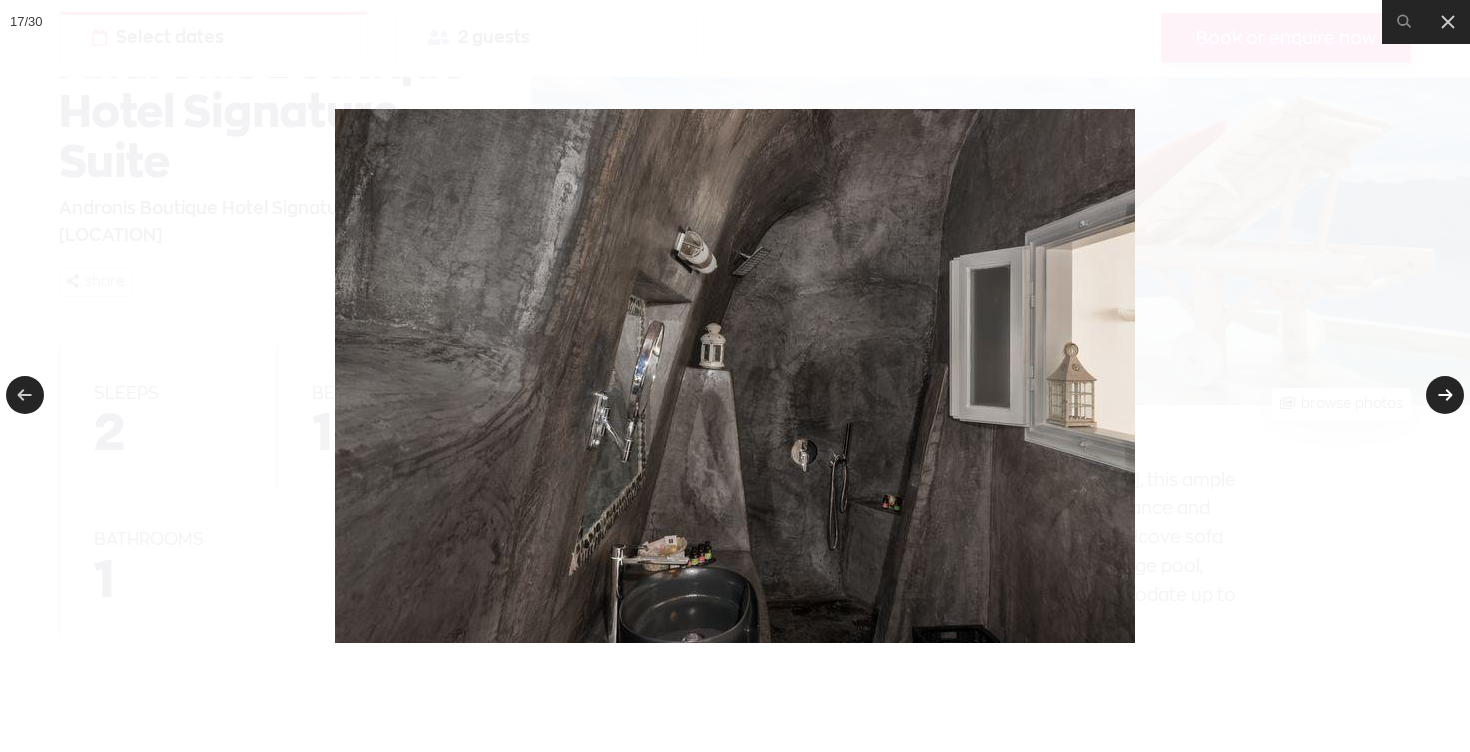 click at bounding box center (1445, 395) 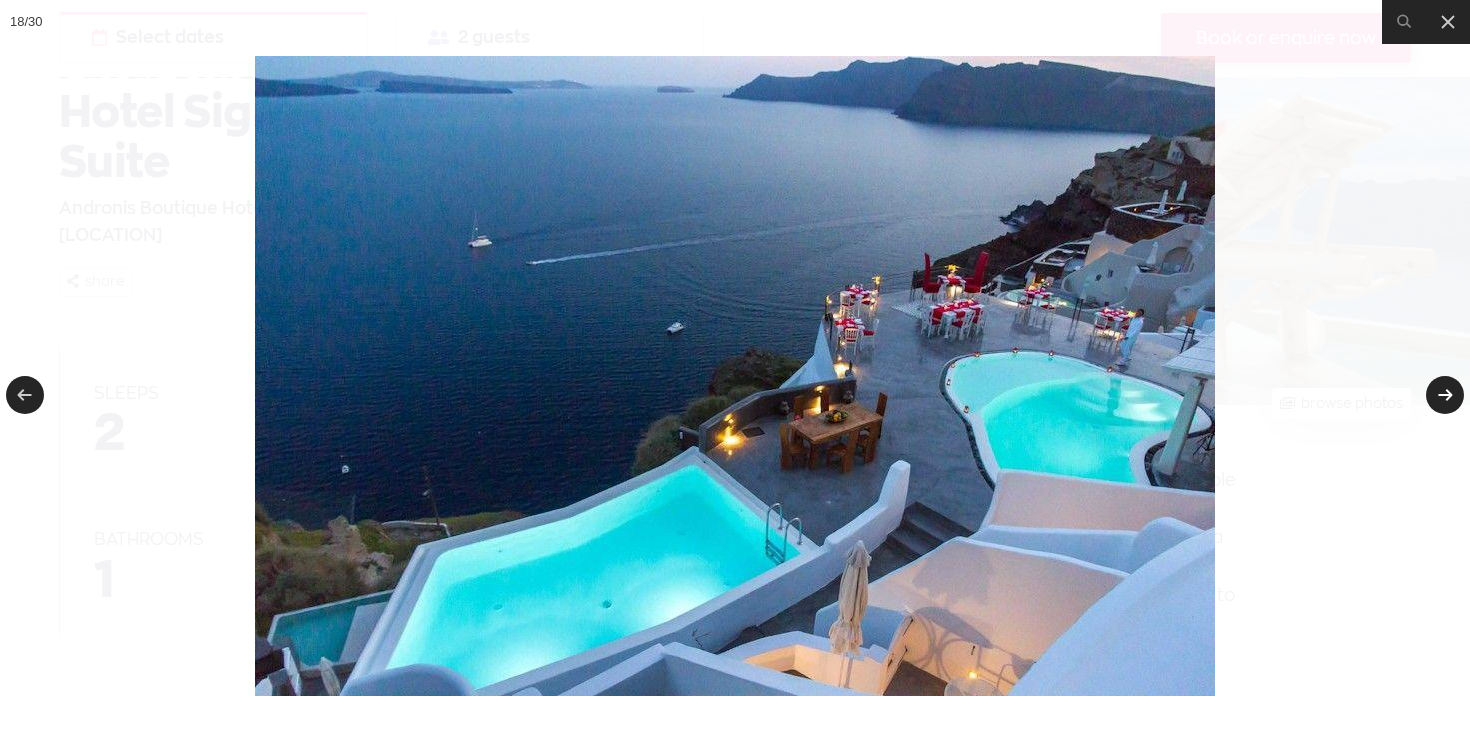 click at bounding box center [1445, 395] 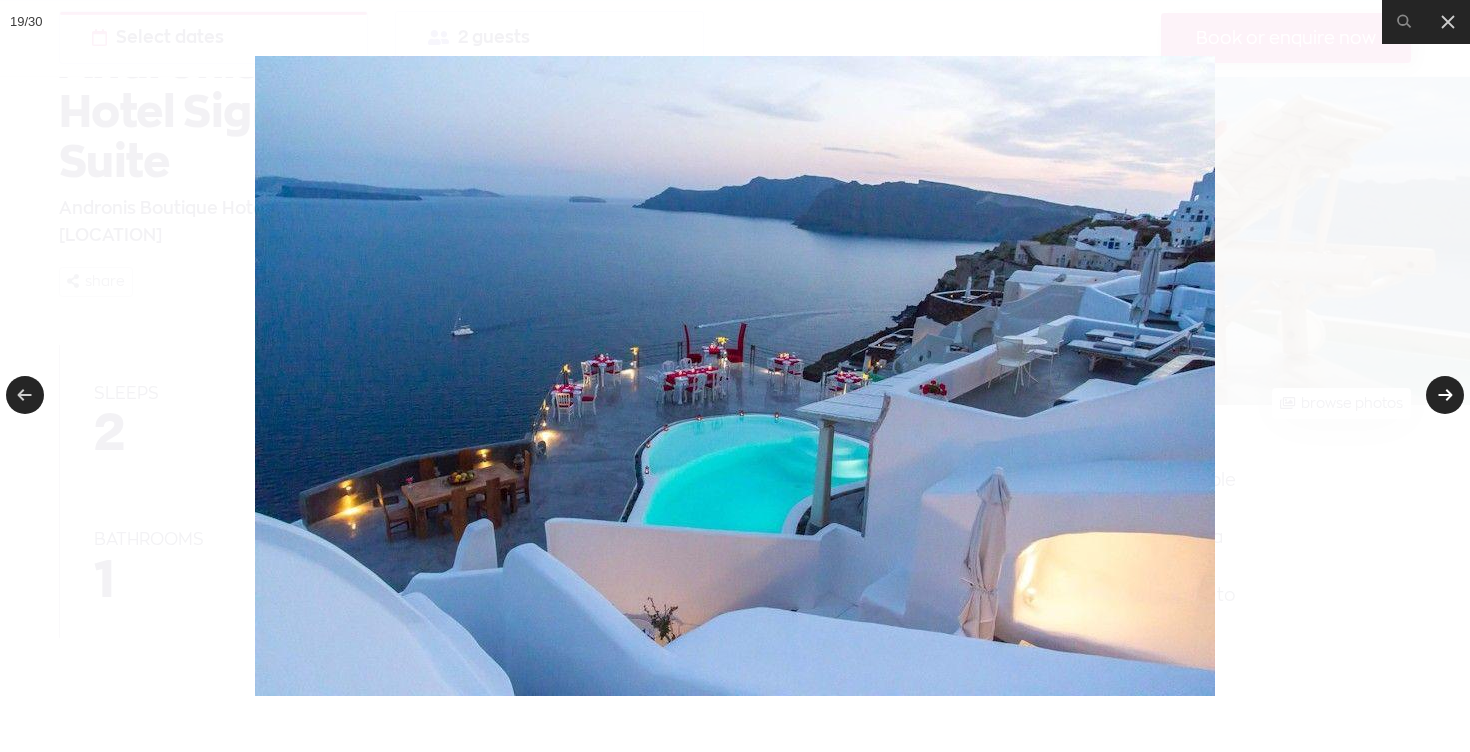 click at bounding box center [1445, 395] 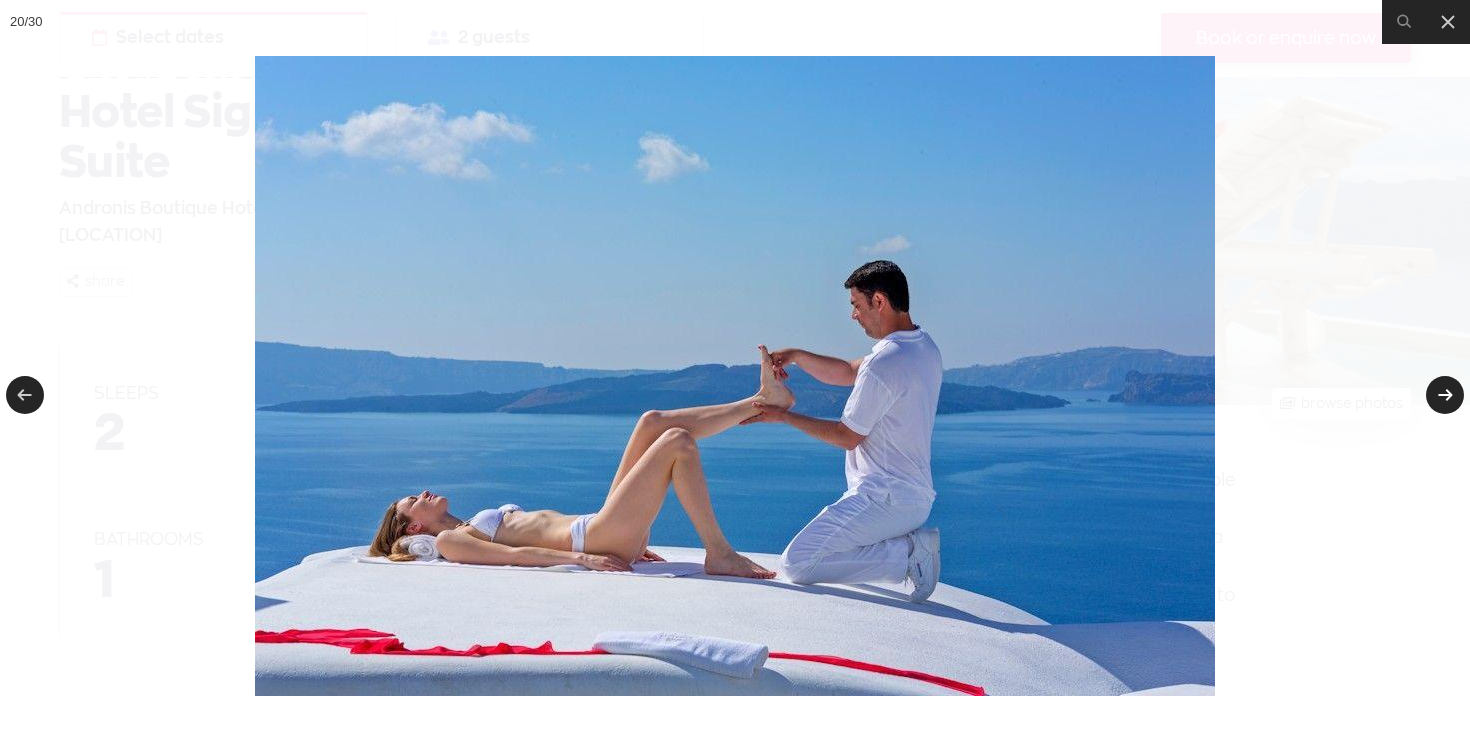 click at bounding box center (1445, 395) 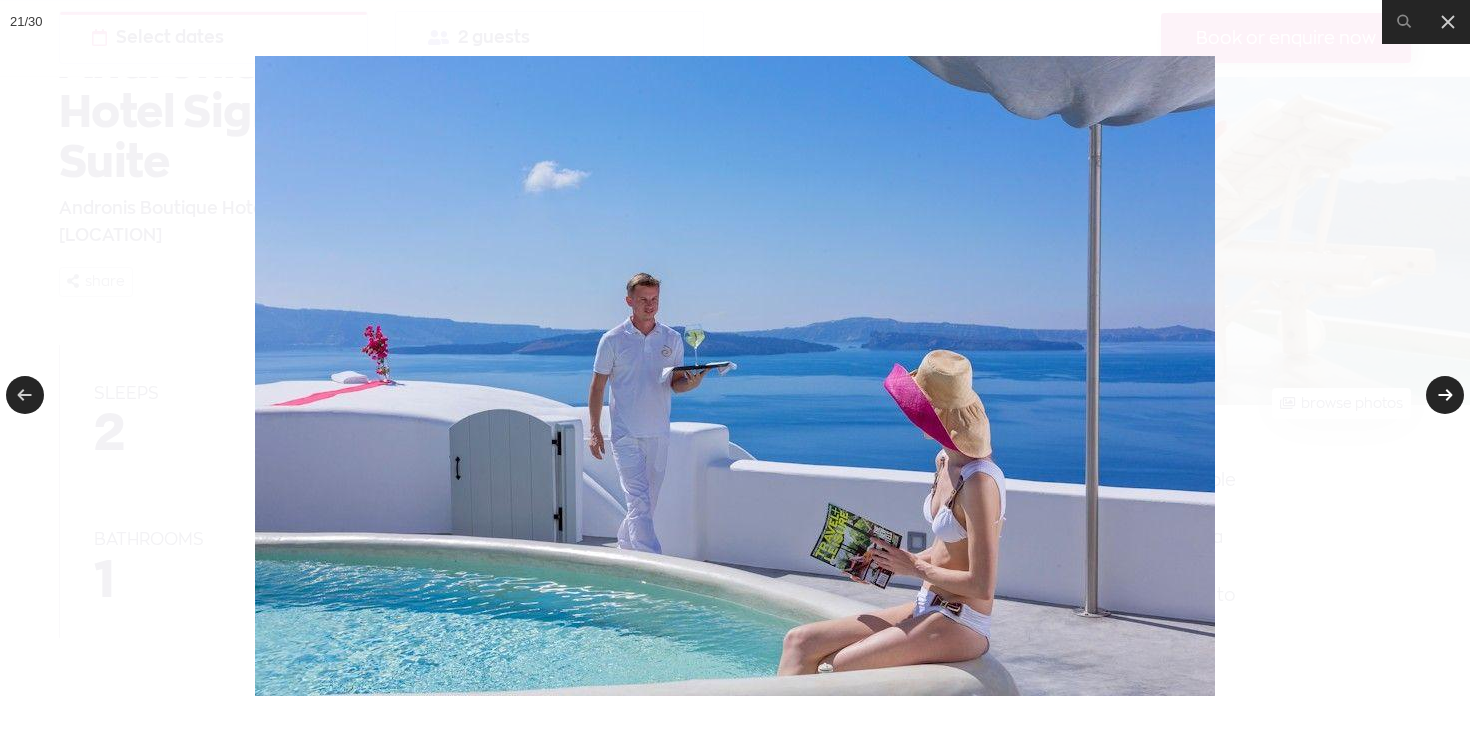 click at bounding box center [1445, 395] 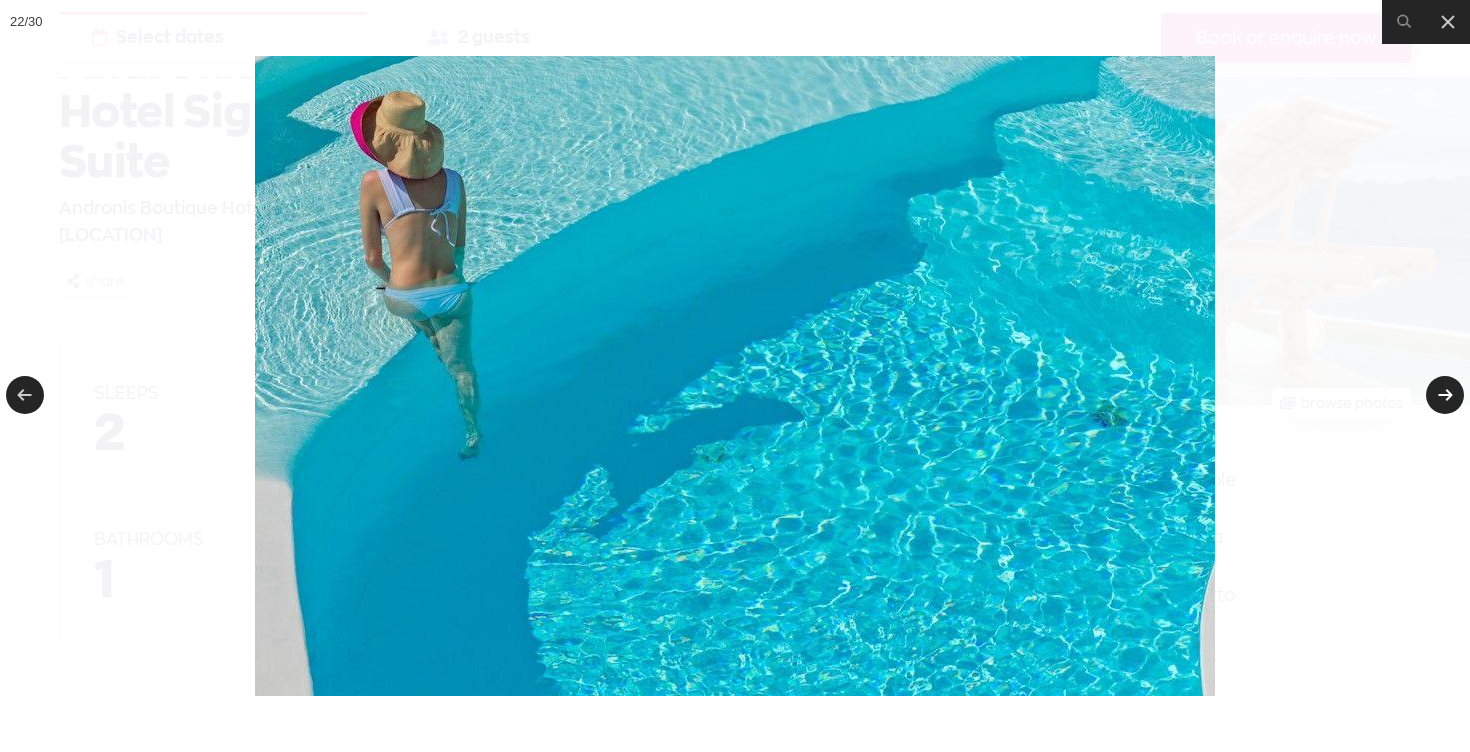 click at bounding box center (1445, 395) 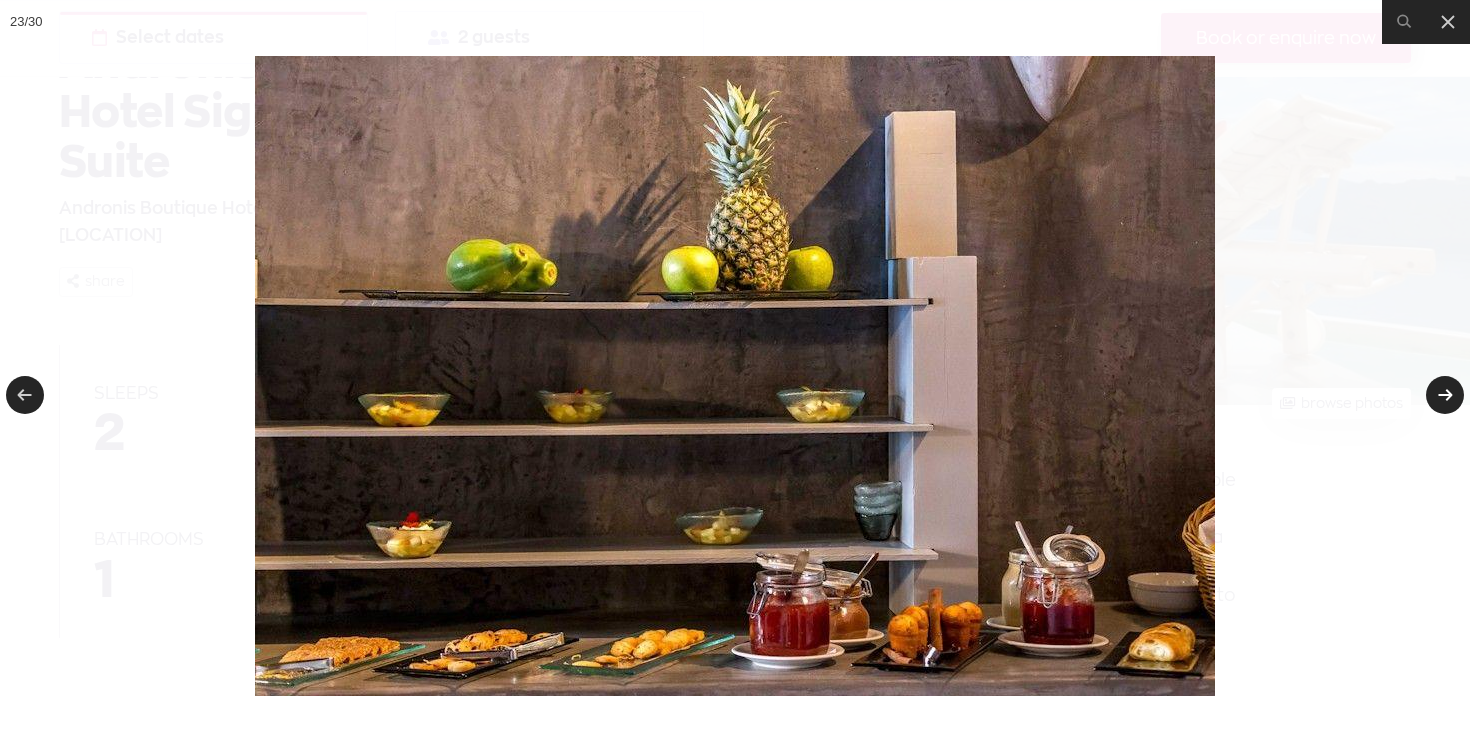 click at bounding box center (1445, 395) 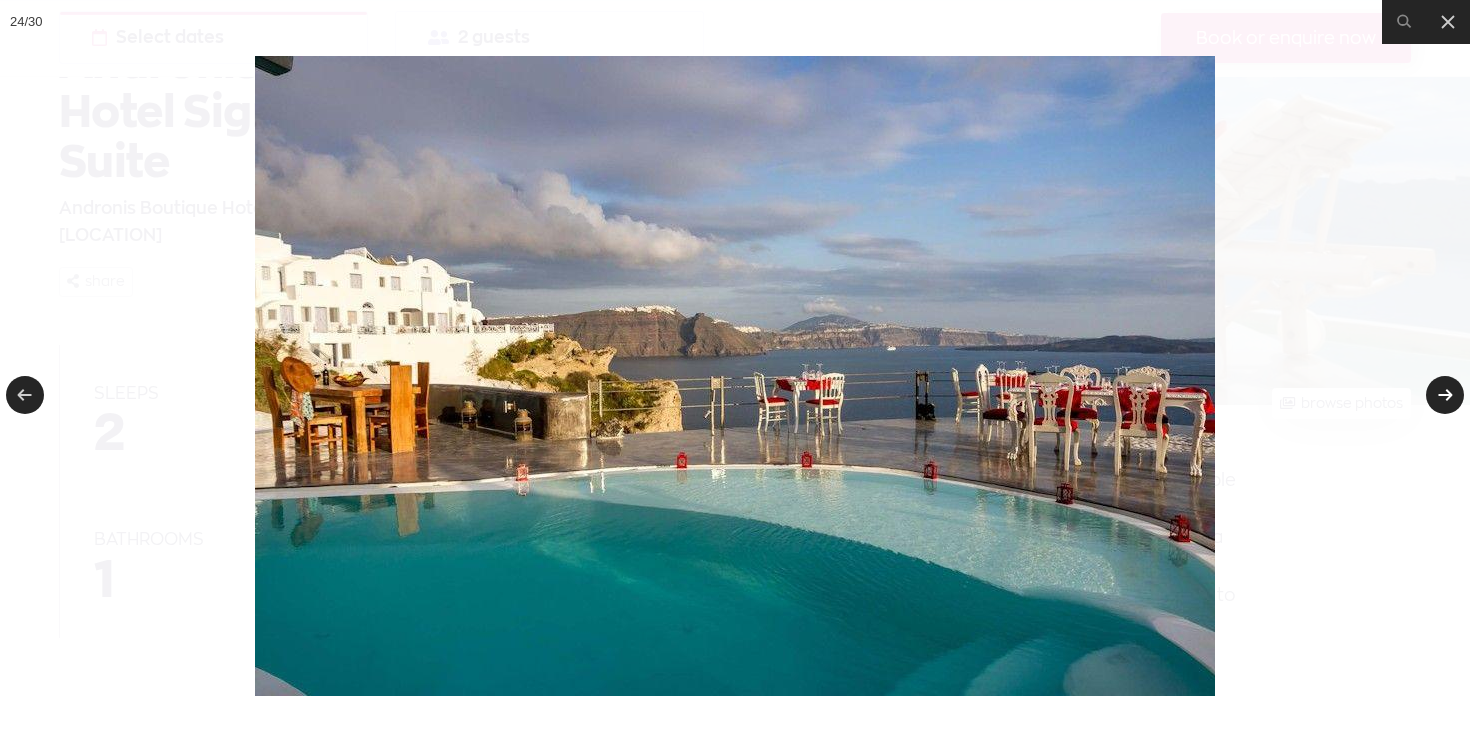 click at bounding box center [1445, 395] 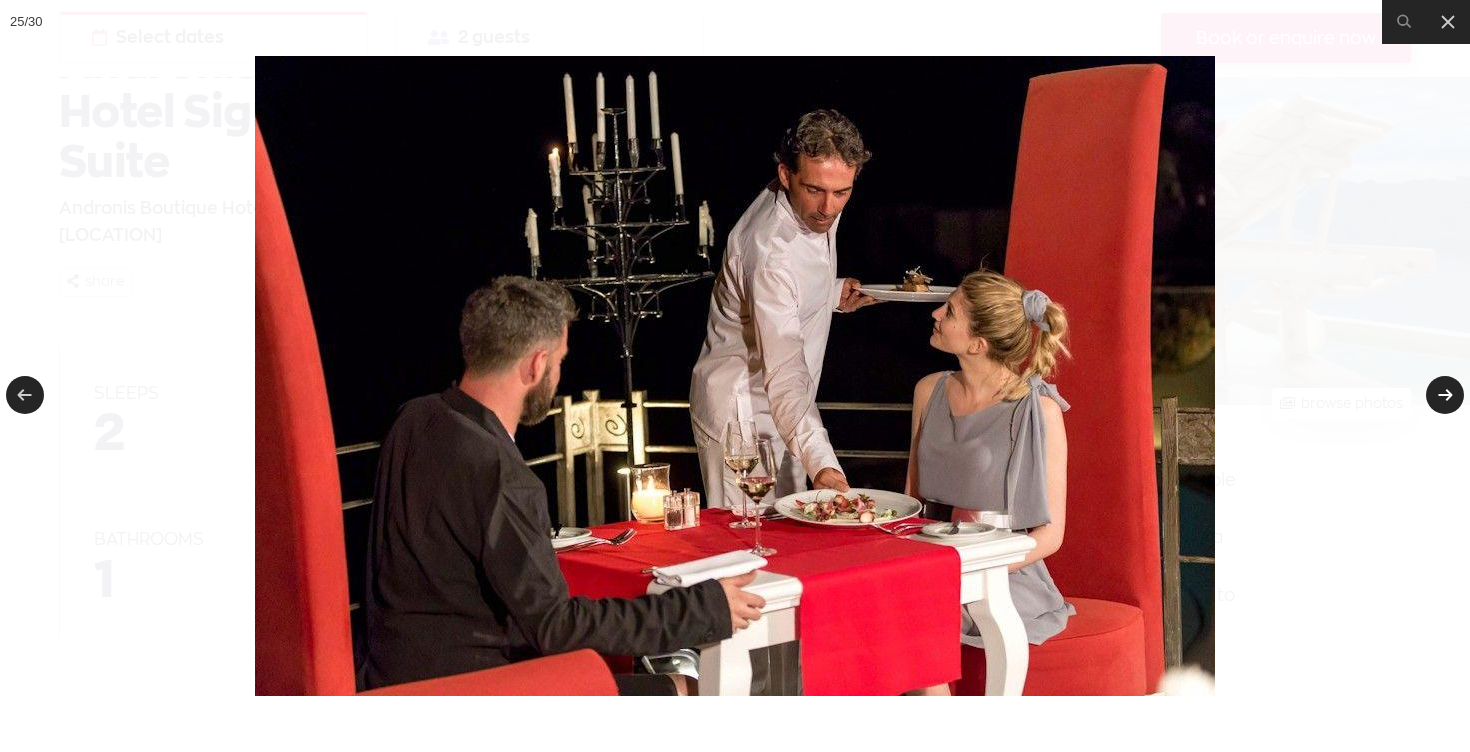 click at bounding box center [1445, 395] 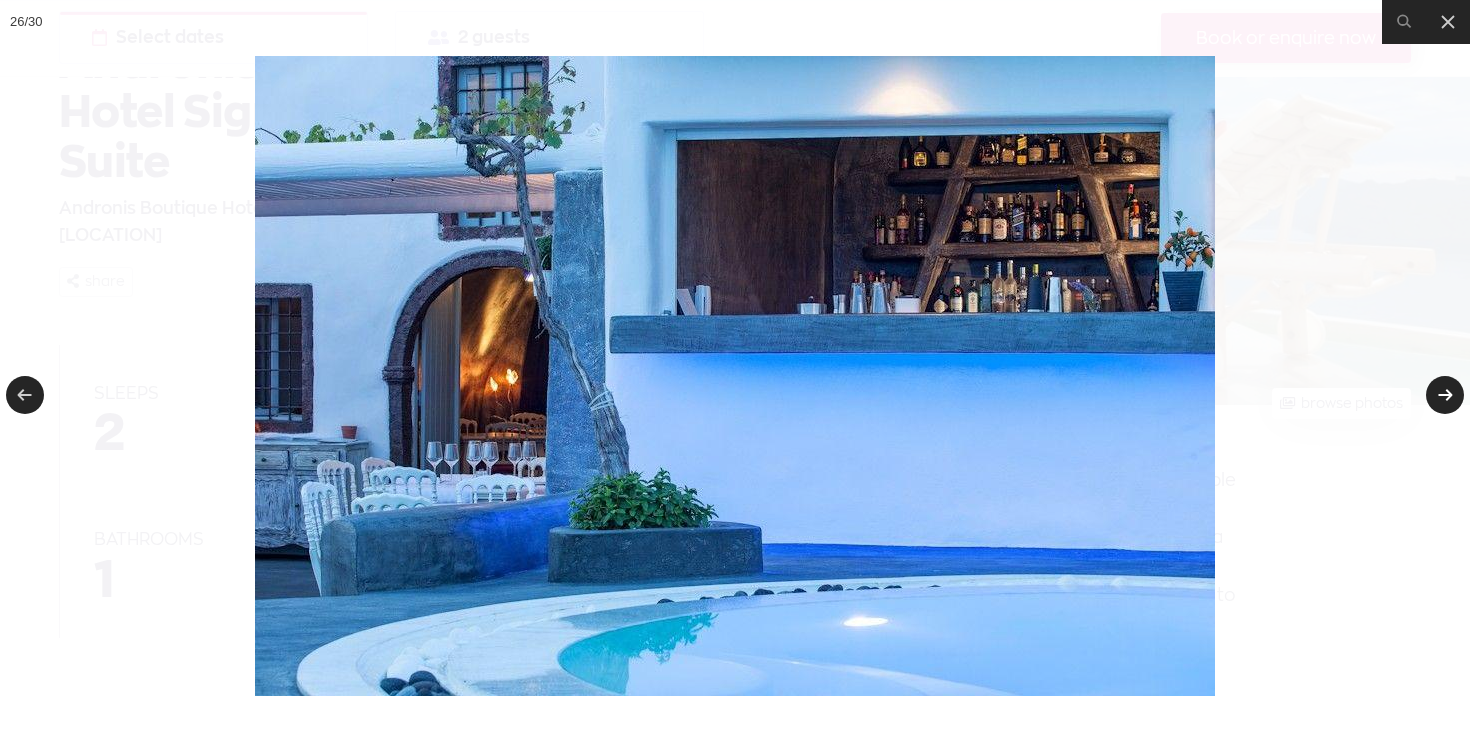 click at bounding box center (1445, 395) 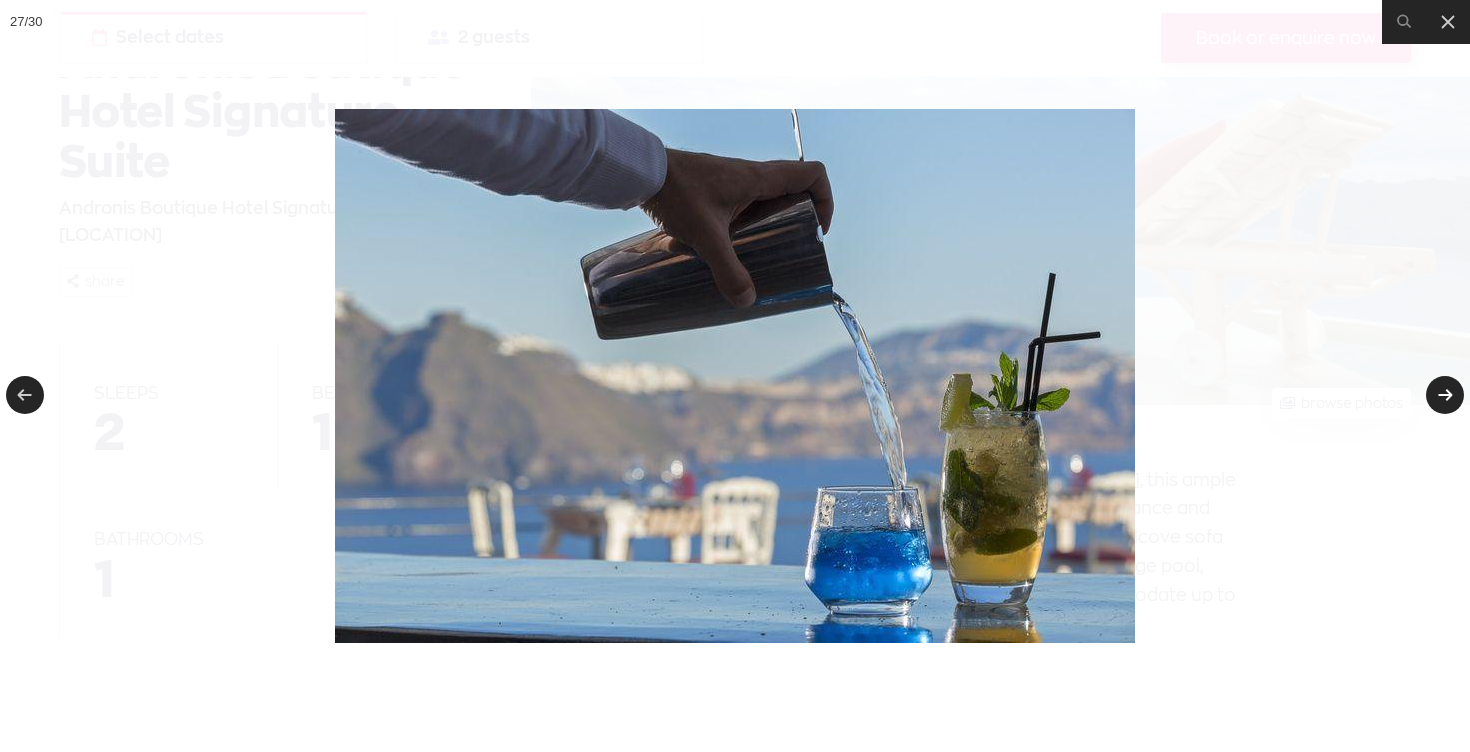 click at bounding box center (1445, 395) 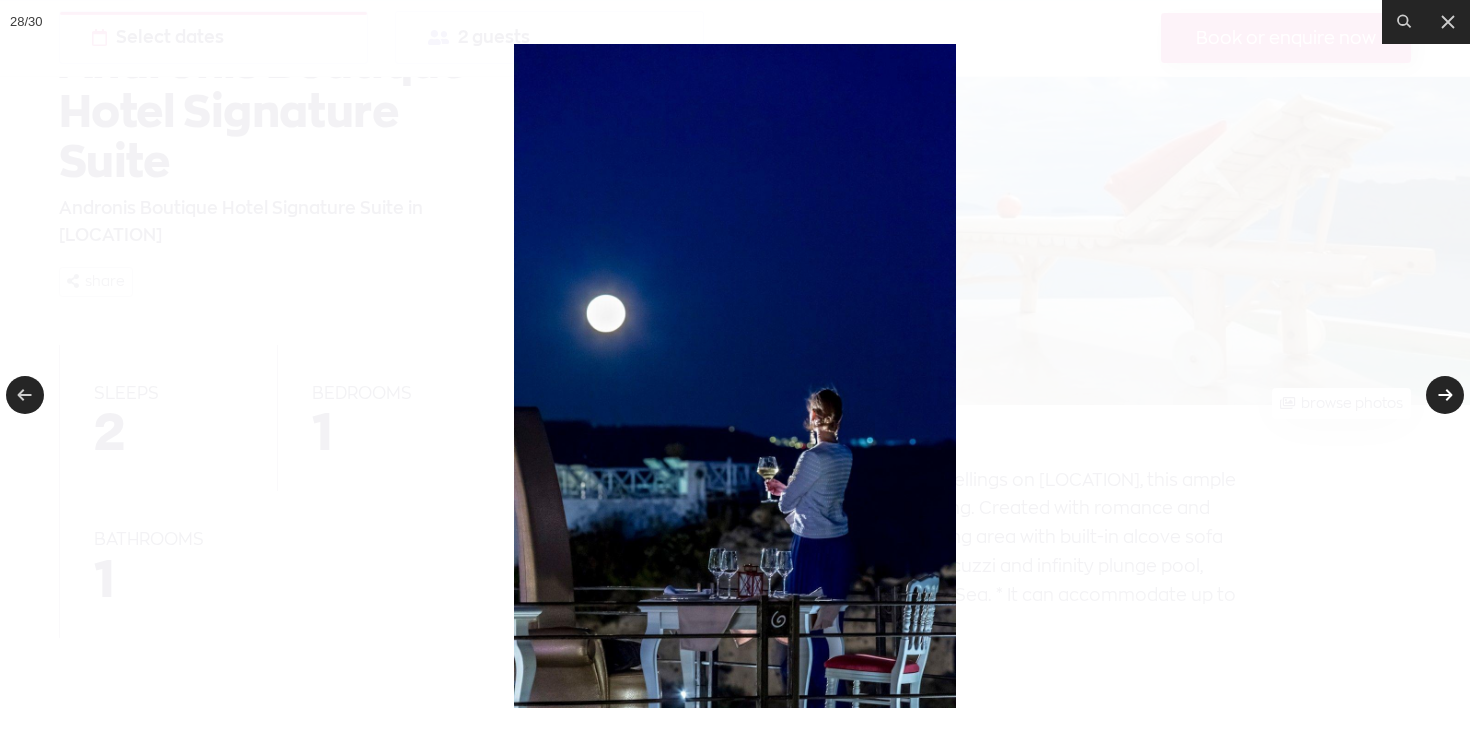 click at bounding box center [1445, 395] 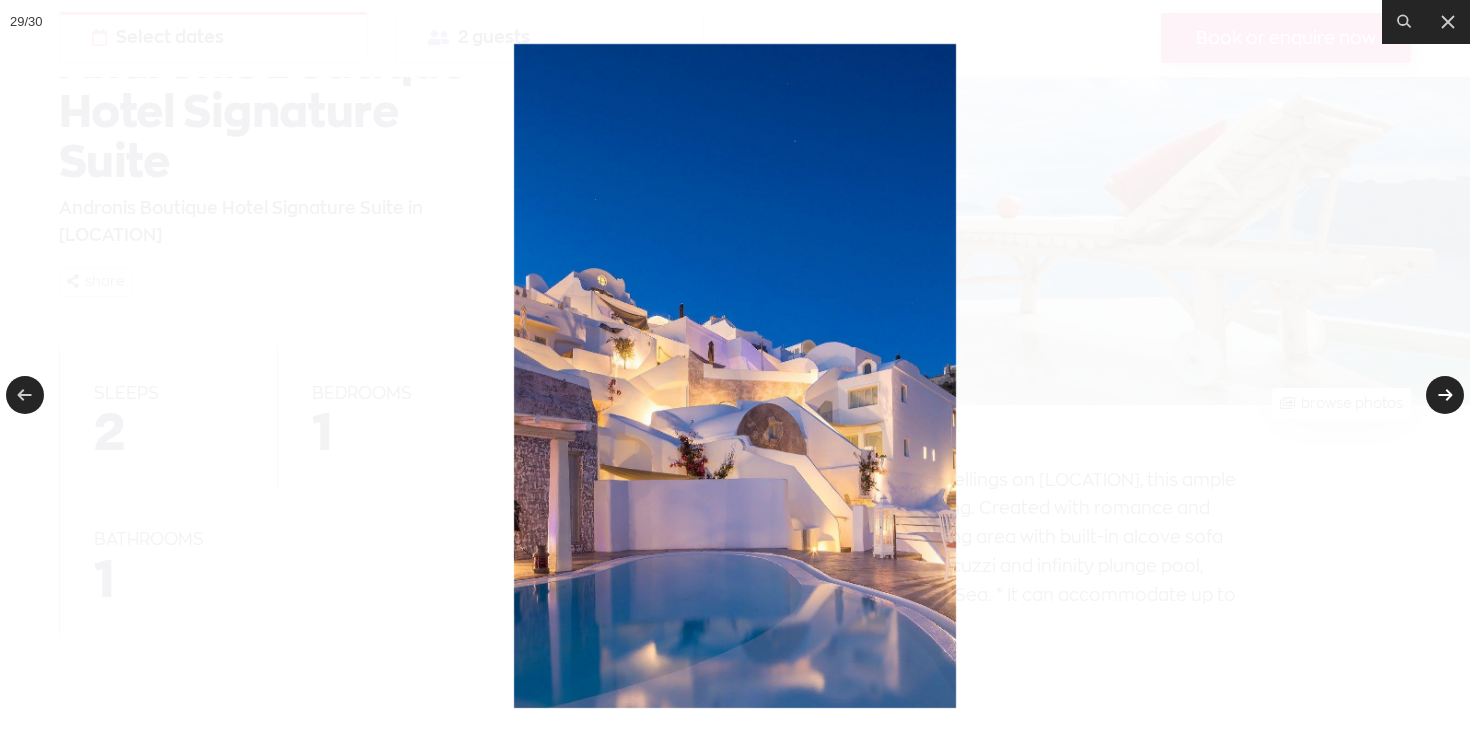 click at bounding box center [1445, 395] 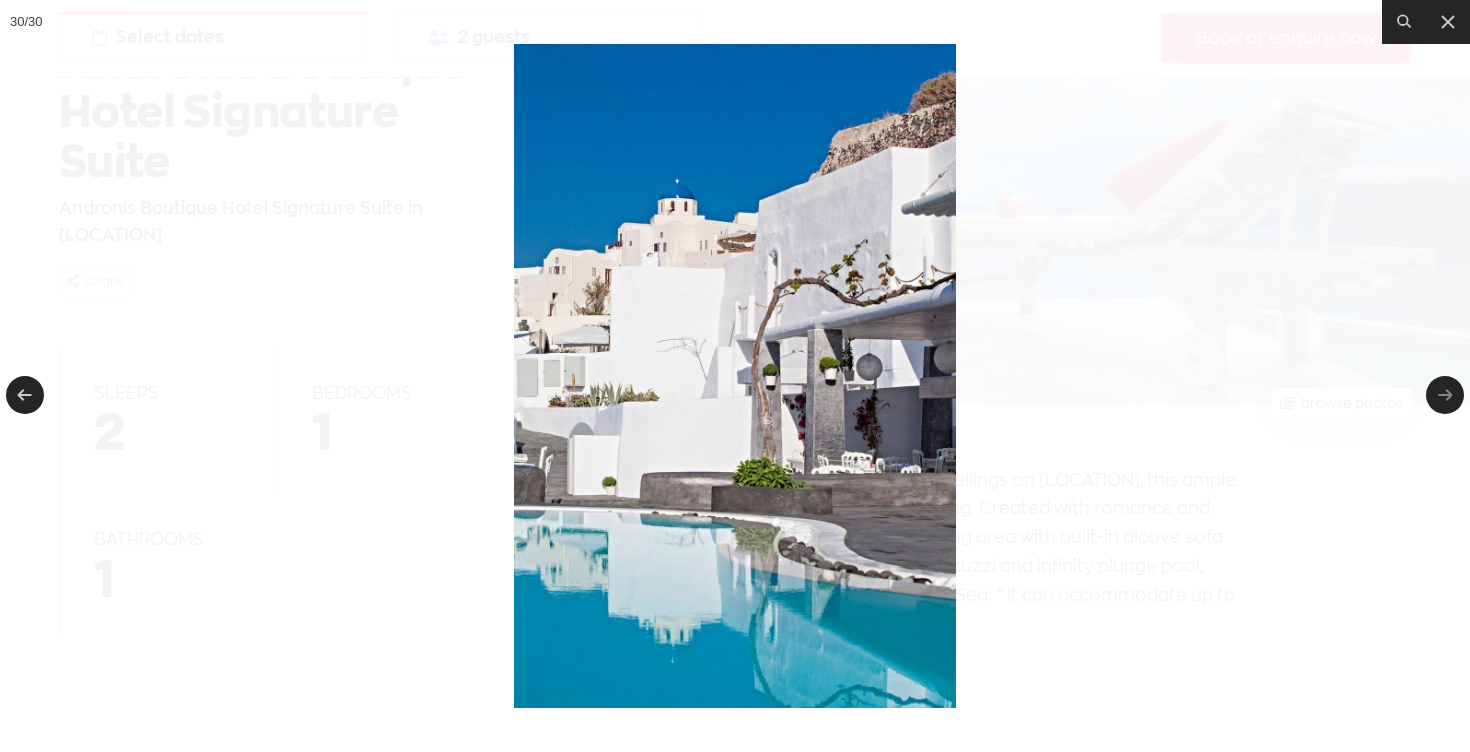 click at bounding box center [1445, 395] 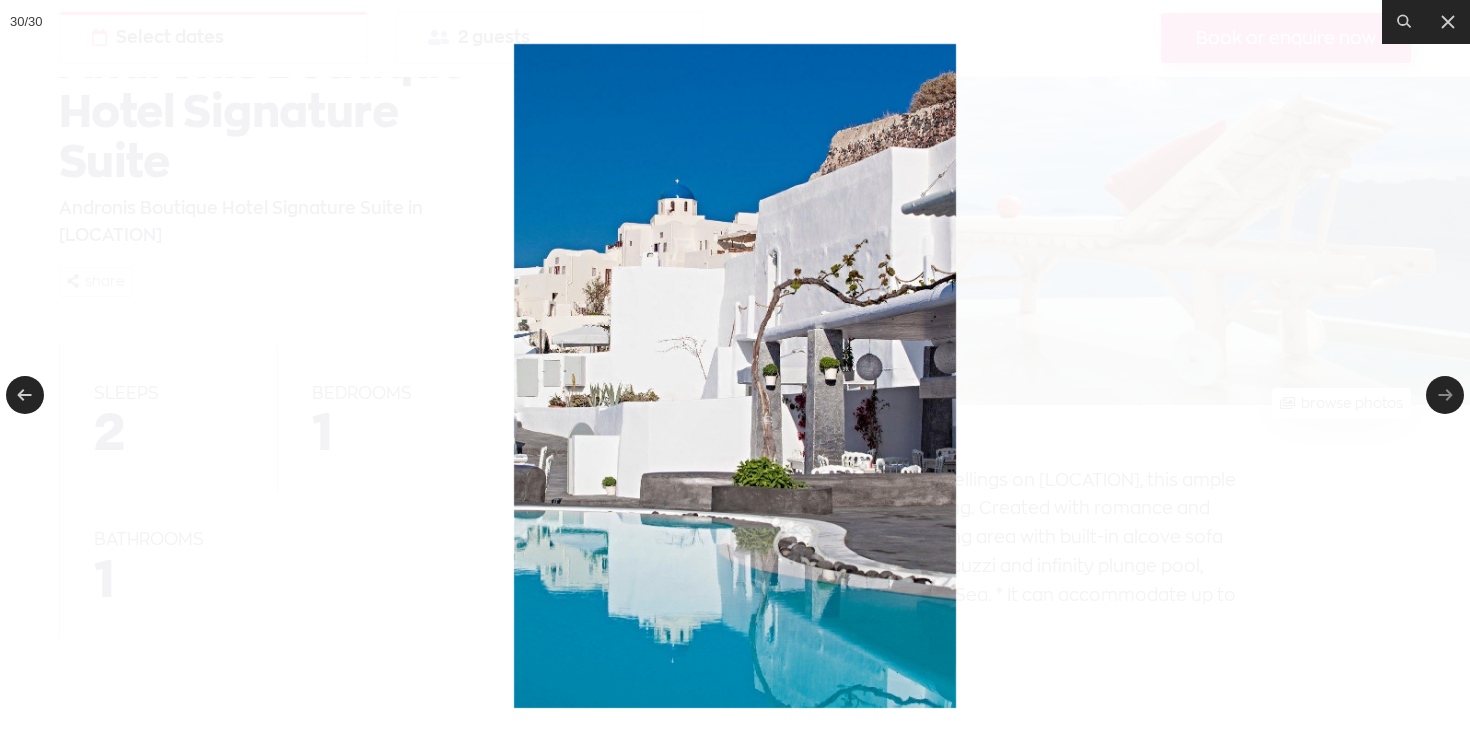 click at bounding box center [1445, 395] 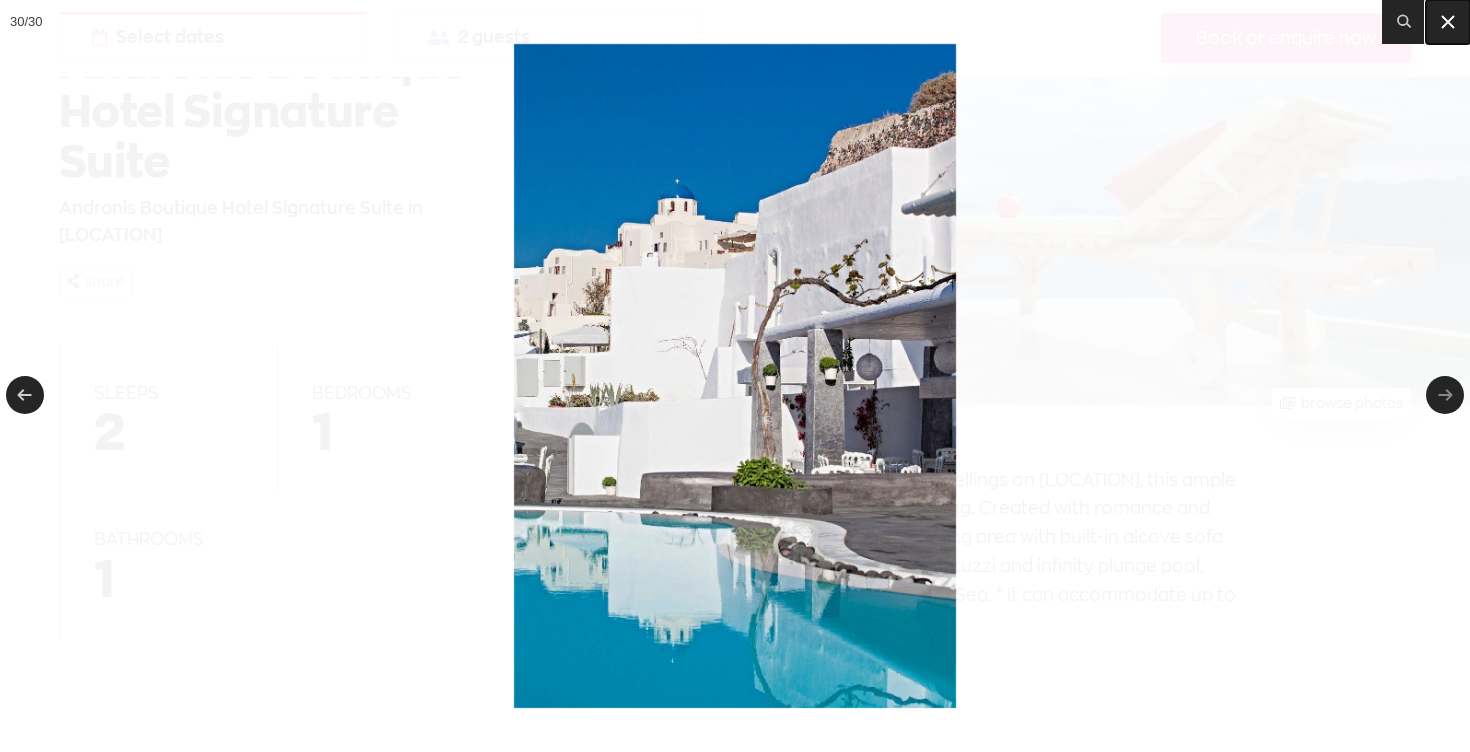 click at bounding box center (1448, 22) 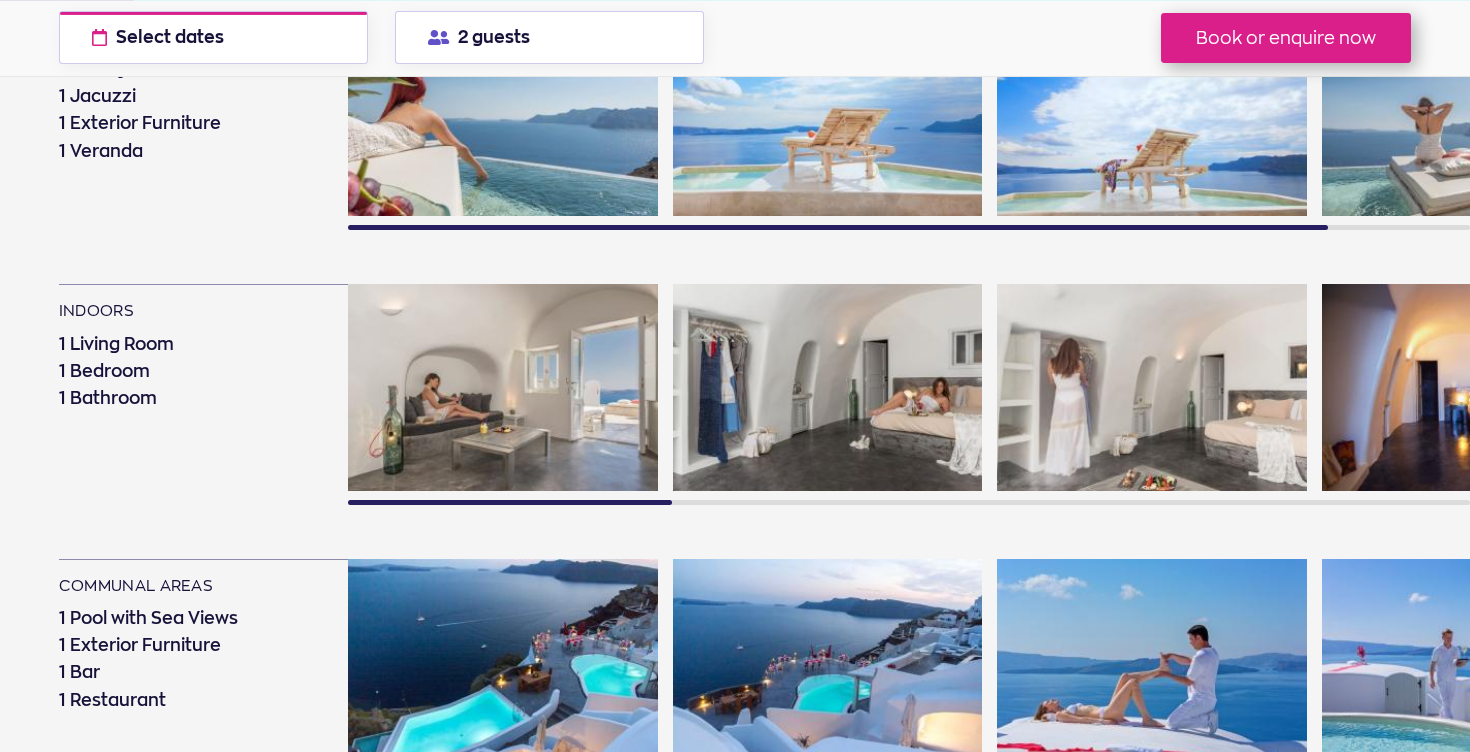 scroll, scrollTop: 1342, scrollLeft: 0, axis: vertical 